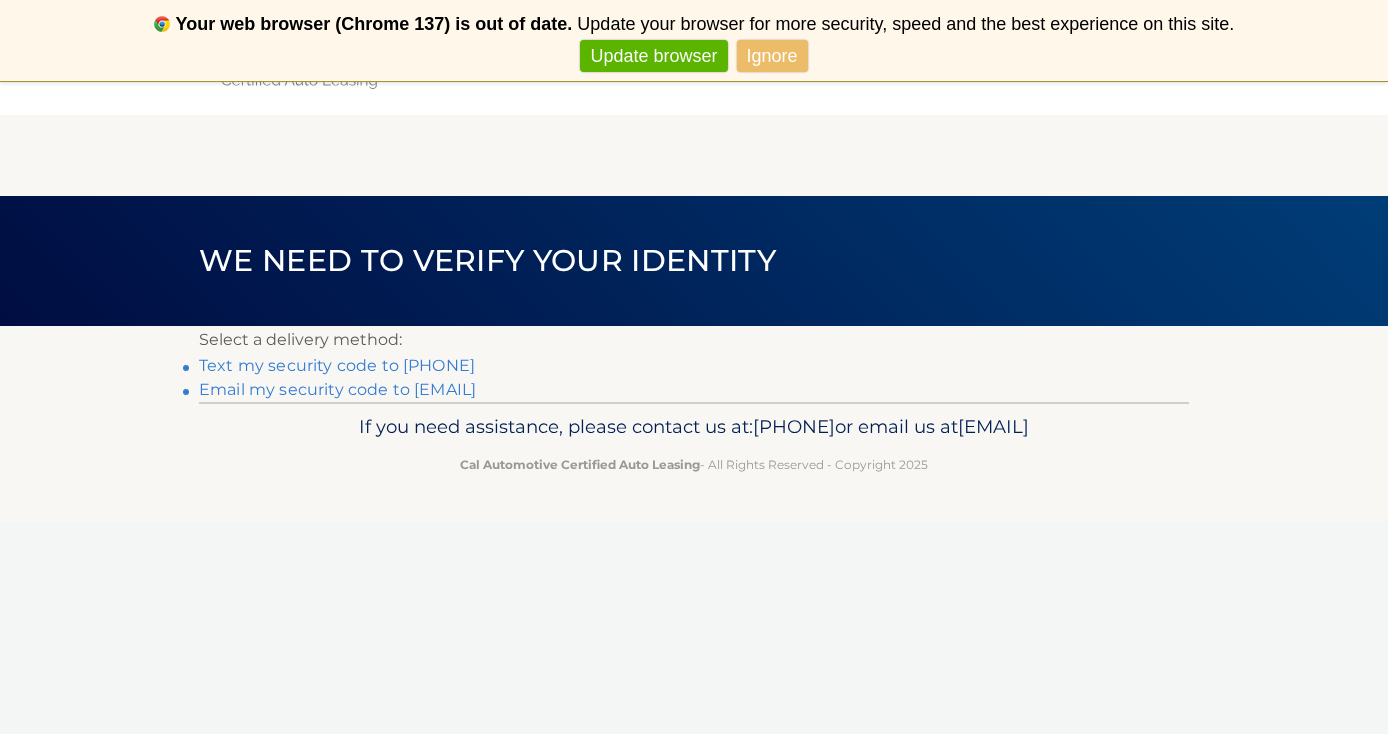 scroll, scrollTop: 0, scrollLeft: 0, axis: both 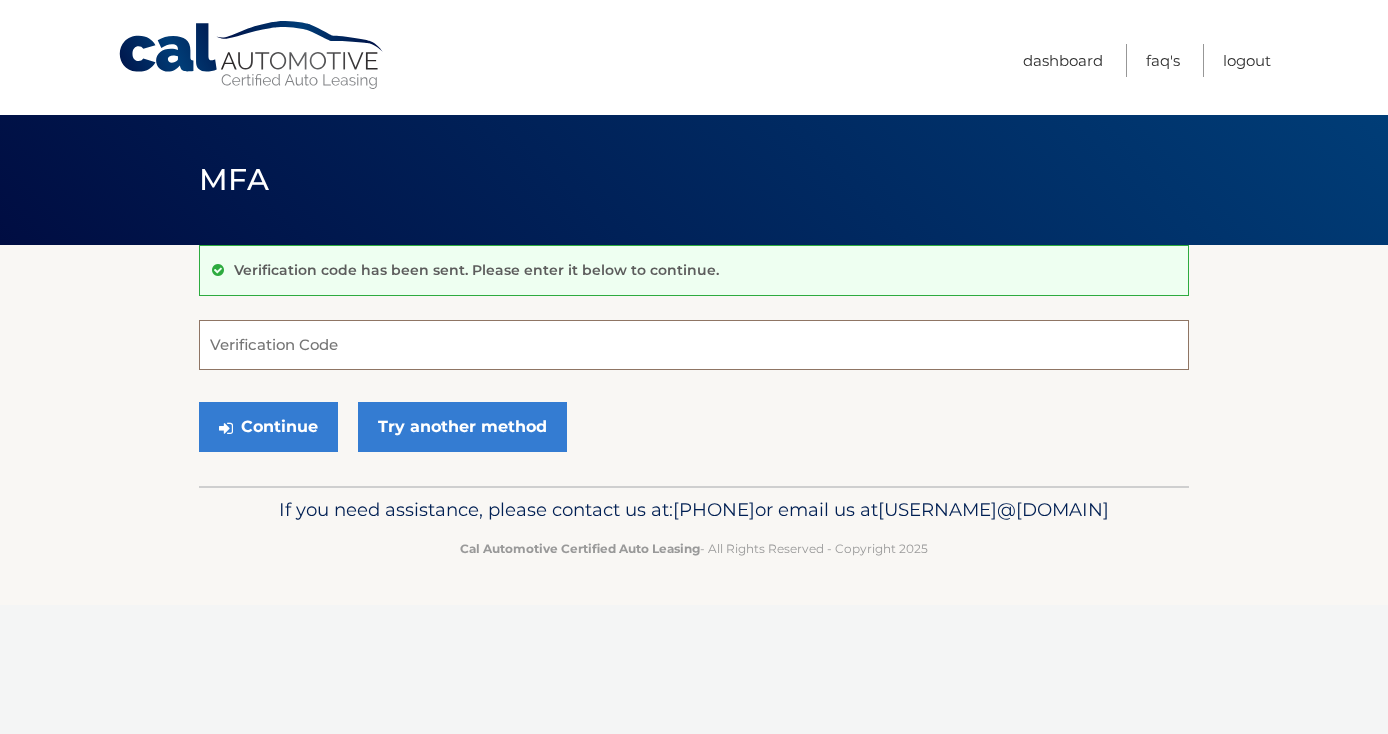 click on "Verification Code" at bounding box center (694, 345) 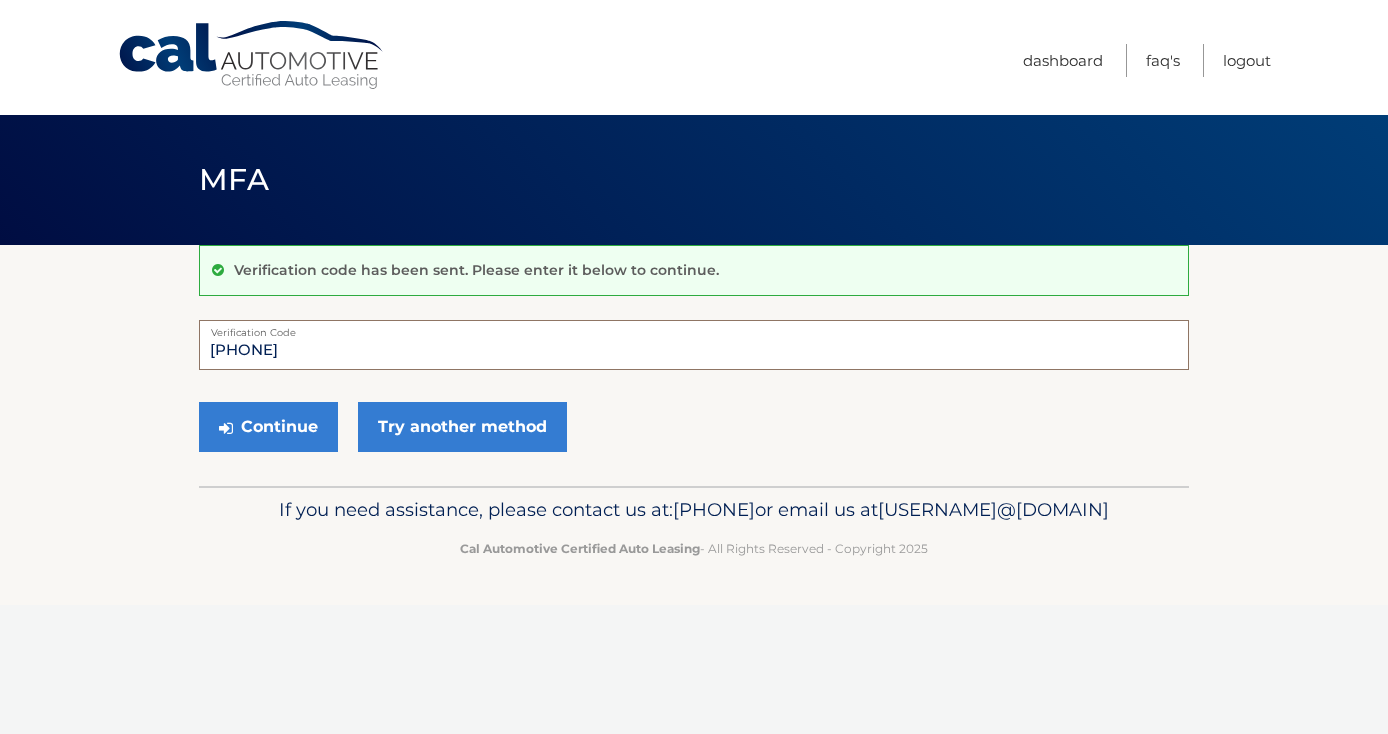 type on "[PHONE]" 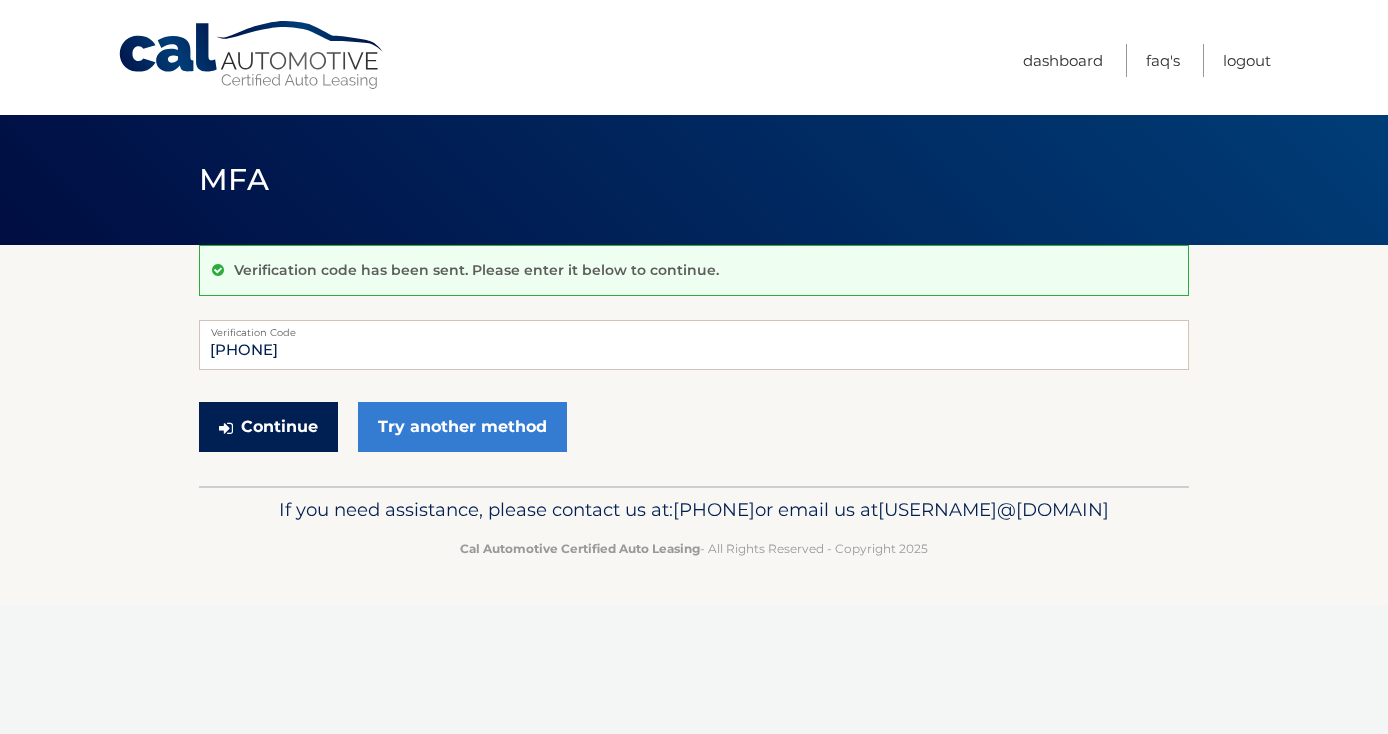 click on "Continue" at bounding box center (268, 427) 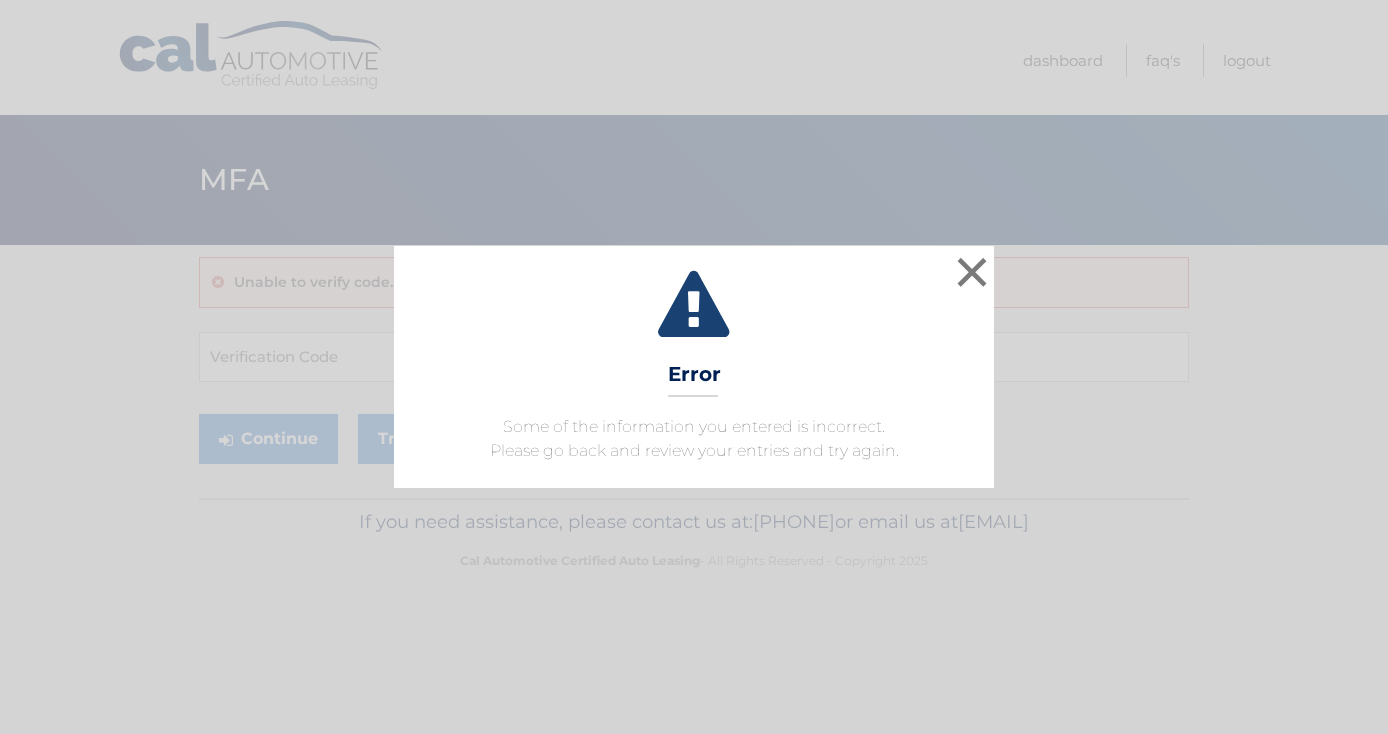 scroll, scrollTop: 0, scrollLeft: 0, axis: both 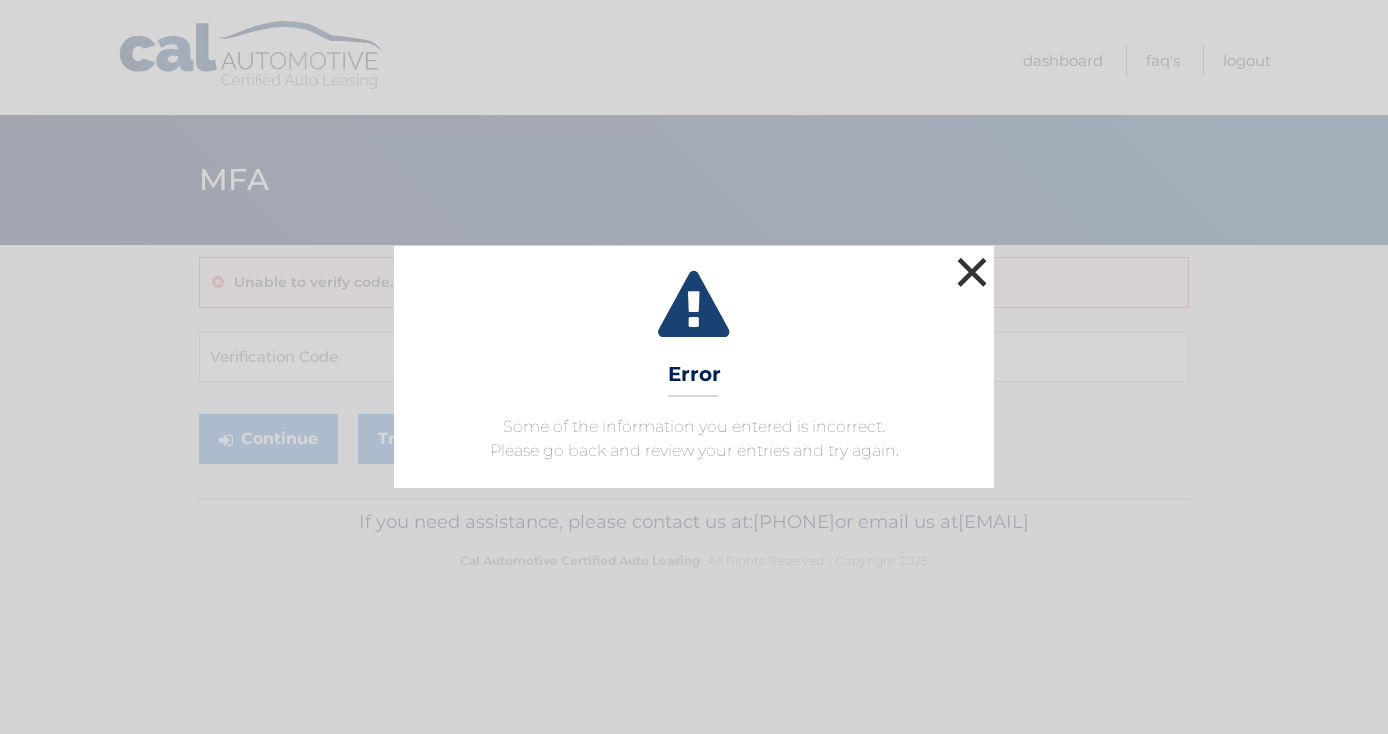 click on "×" at bounding box center (972, 272) 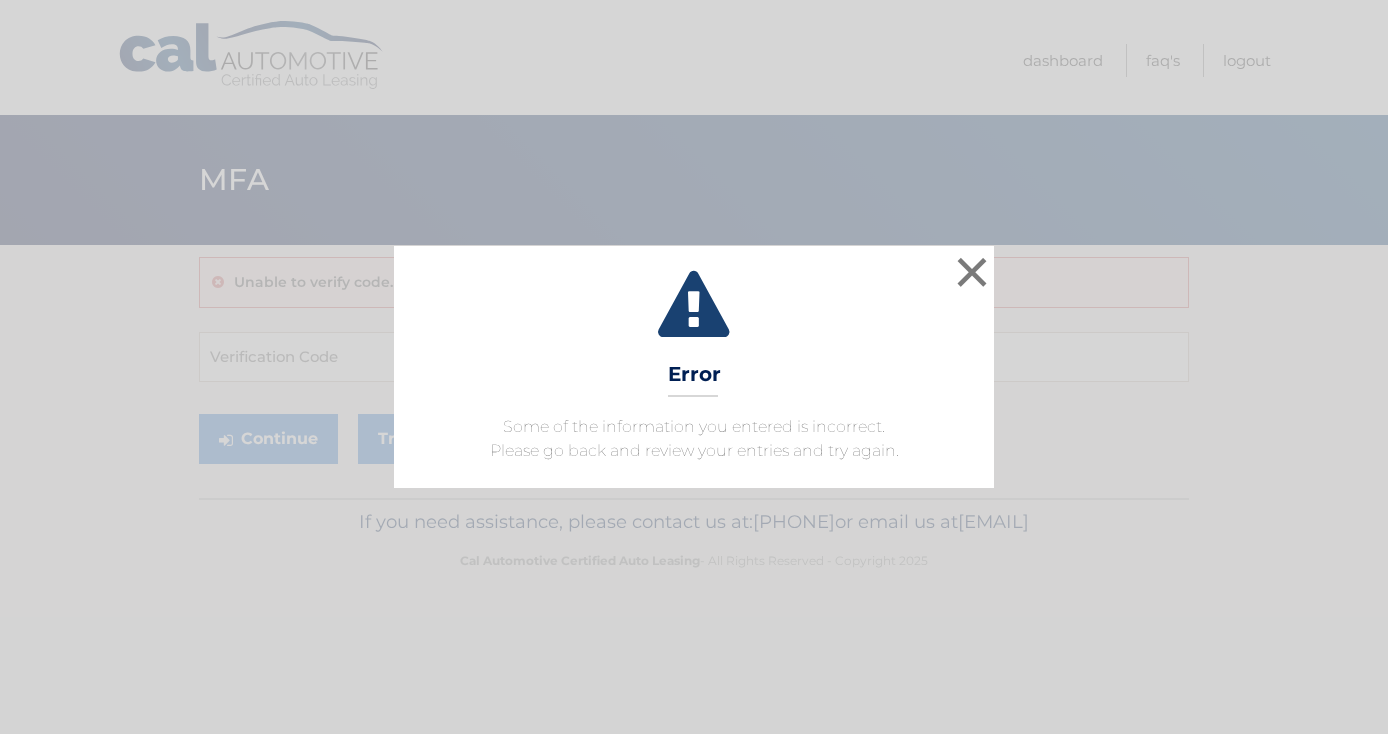 scroll, scrollTop: 0, scrollLeft: 0, axis: both 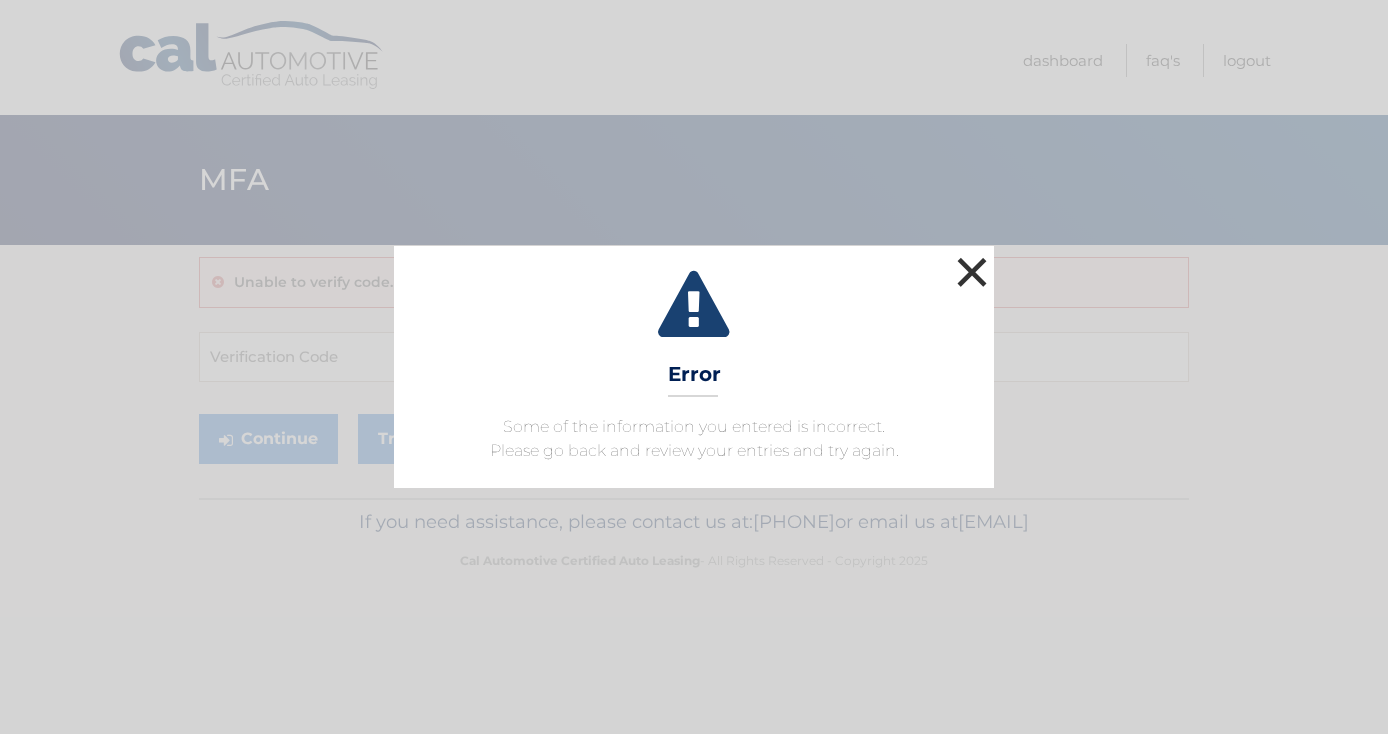 click on "×" at bounding box center [972, 272] 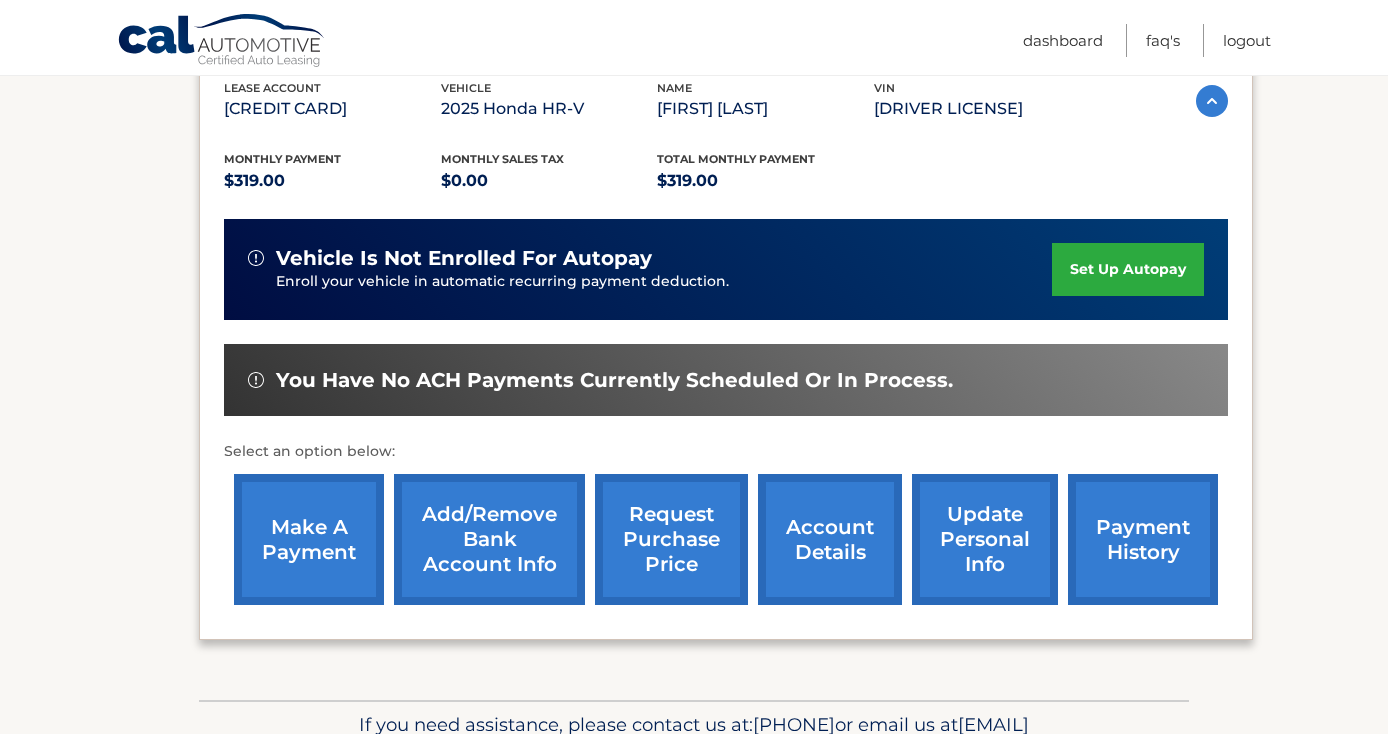 scroll, scrollTop: 372, scrollLeft: 0, axis: vertical 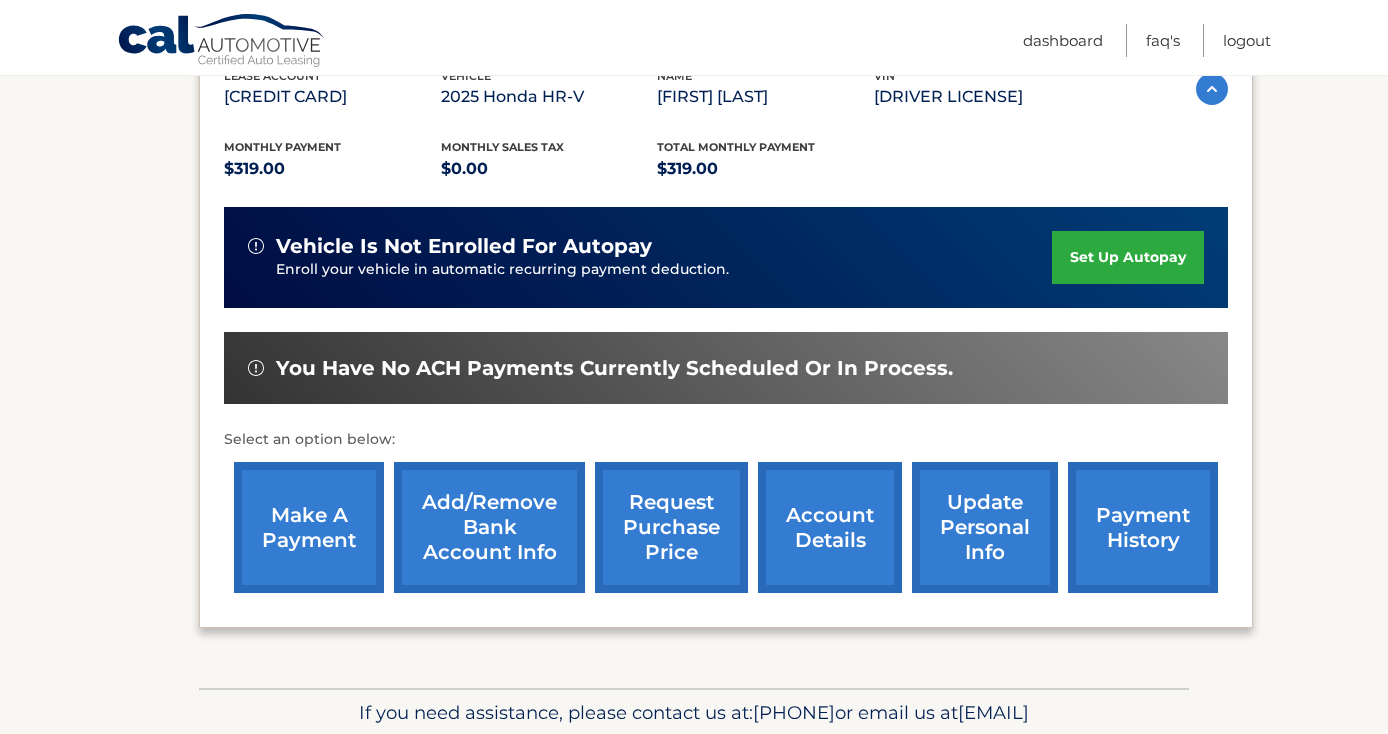 click on "make a payment" at bounding box center (309, 527) 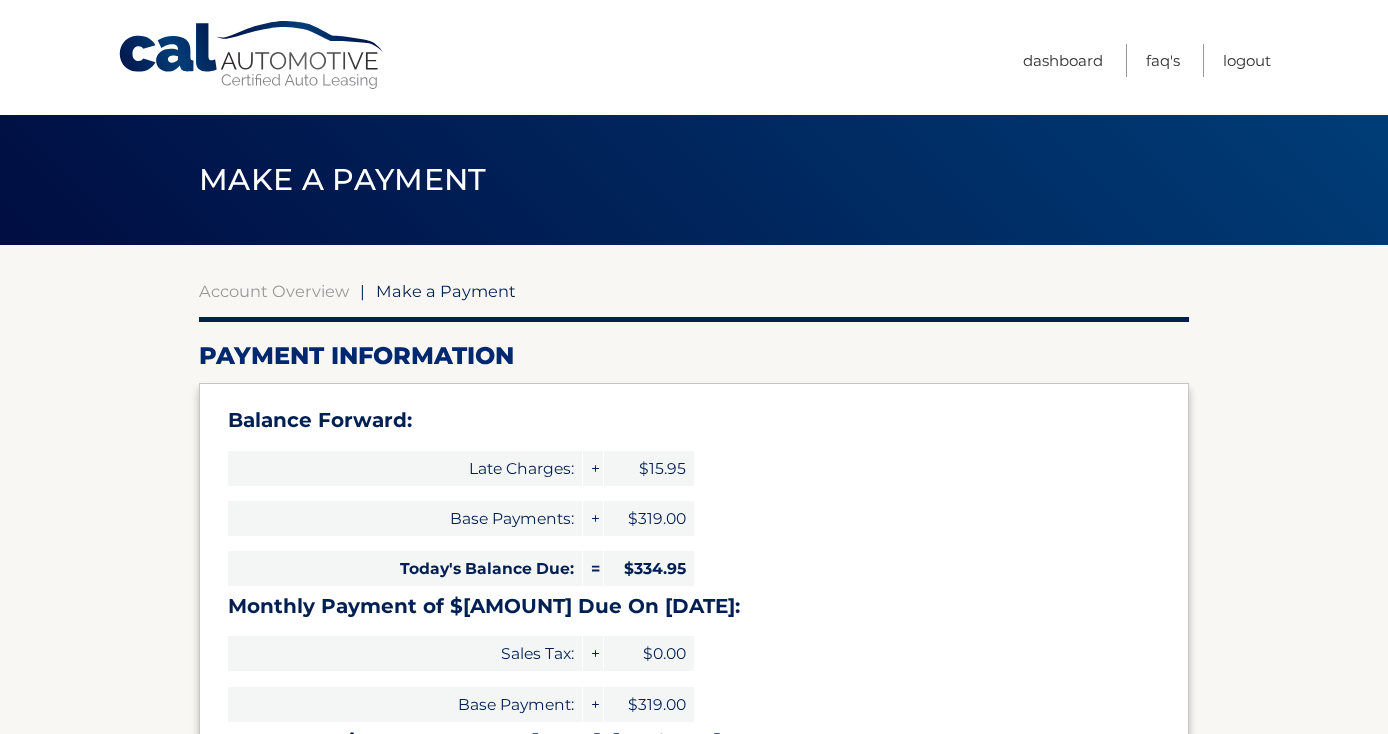 select on "M2ZlZDI4NDAtMDgwZS00OTk0LTkxYjYtMGMxYTY4ZDA3ZTk1" 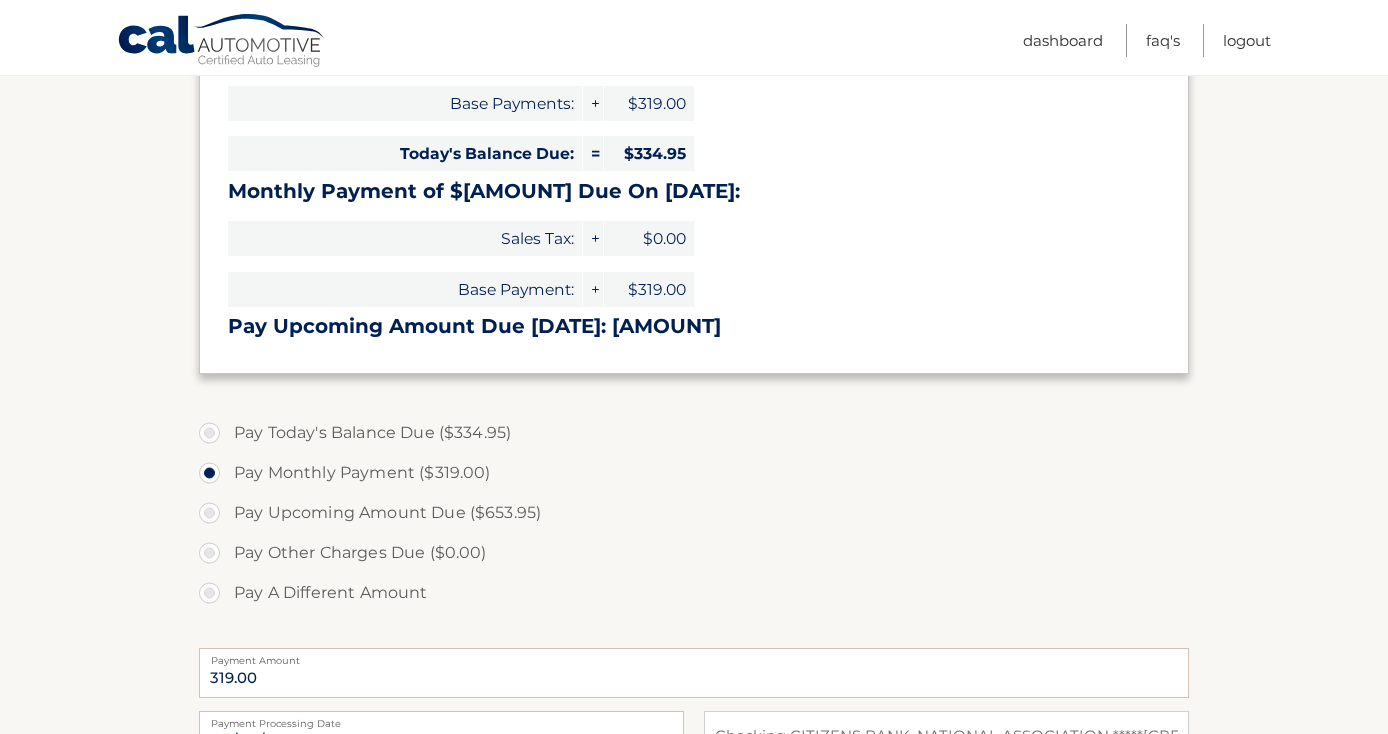 scroll, scrollTop: 421, scrollLeft: 0, axis: vertical 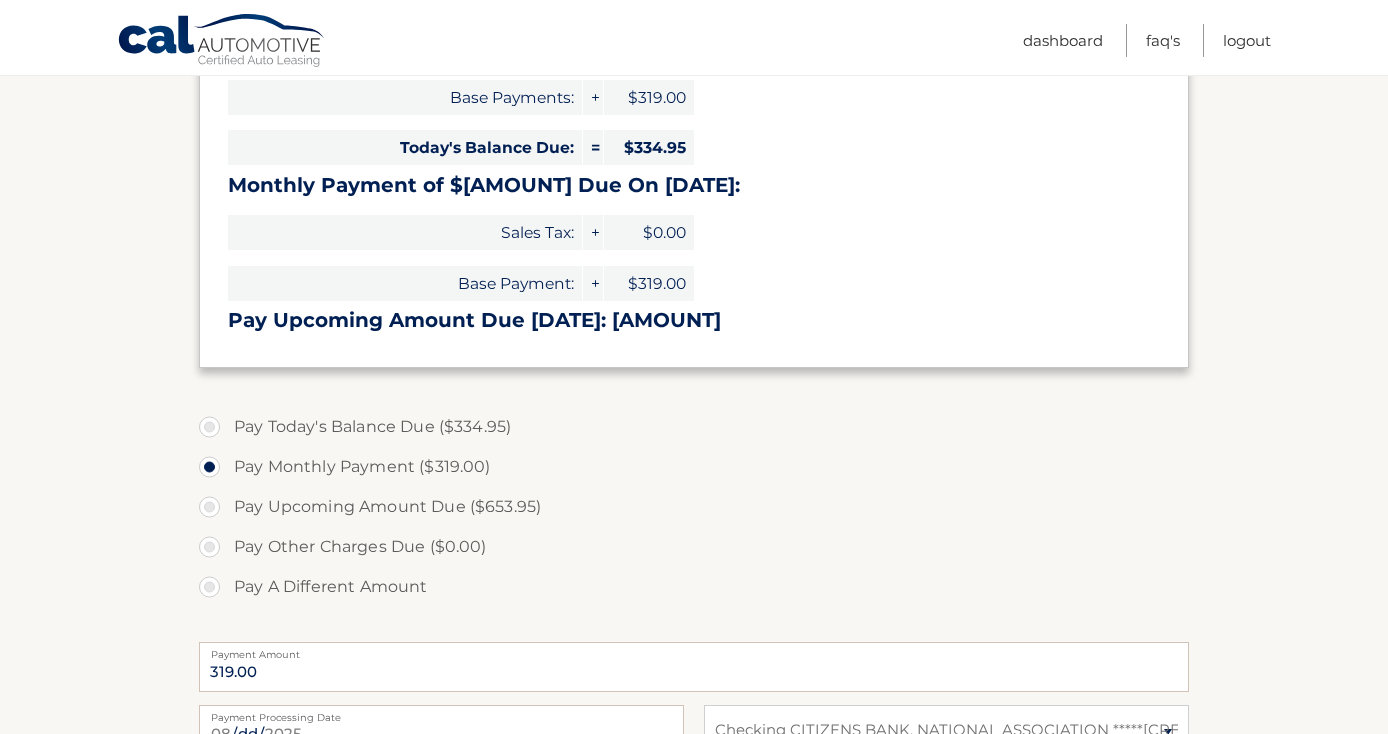 click on "Pay Today's Balance Due ($334.95)" at bounding box center (694, 427) 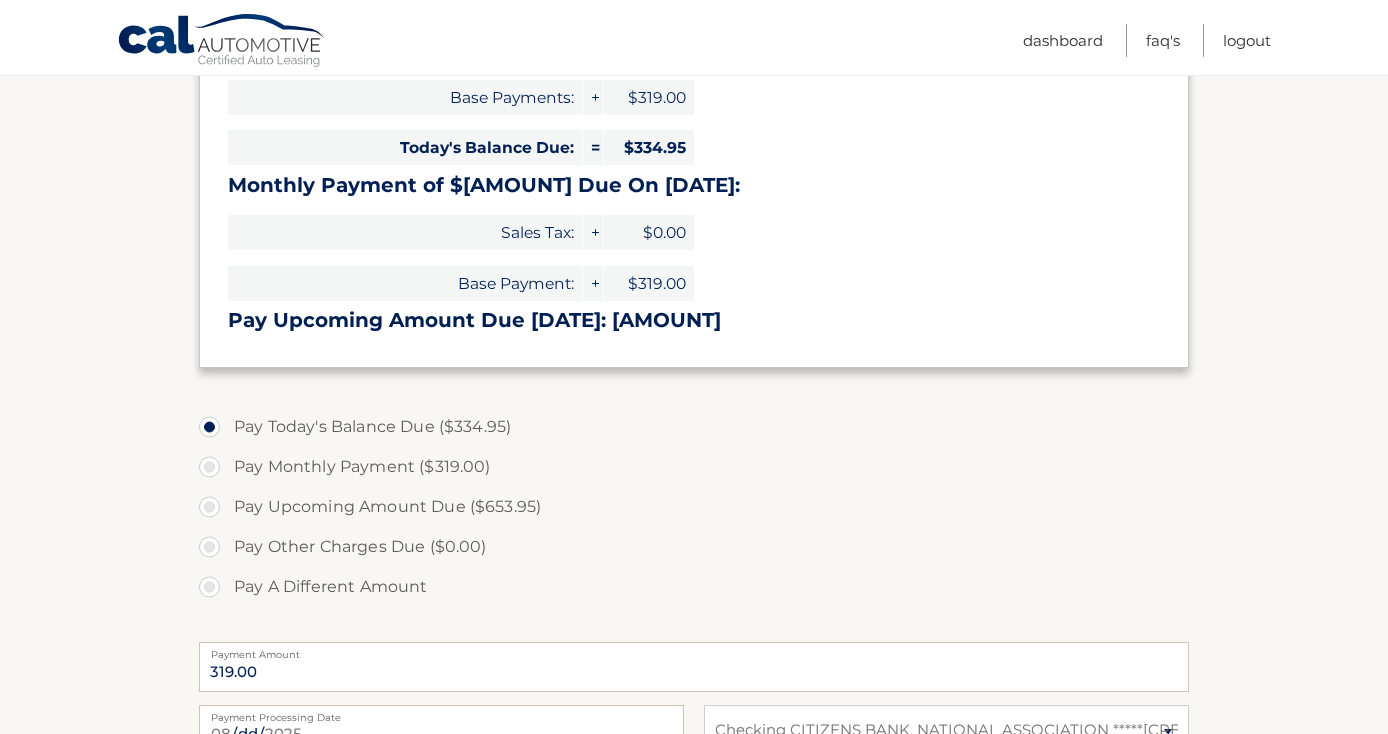 type on "334.95" 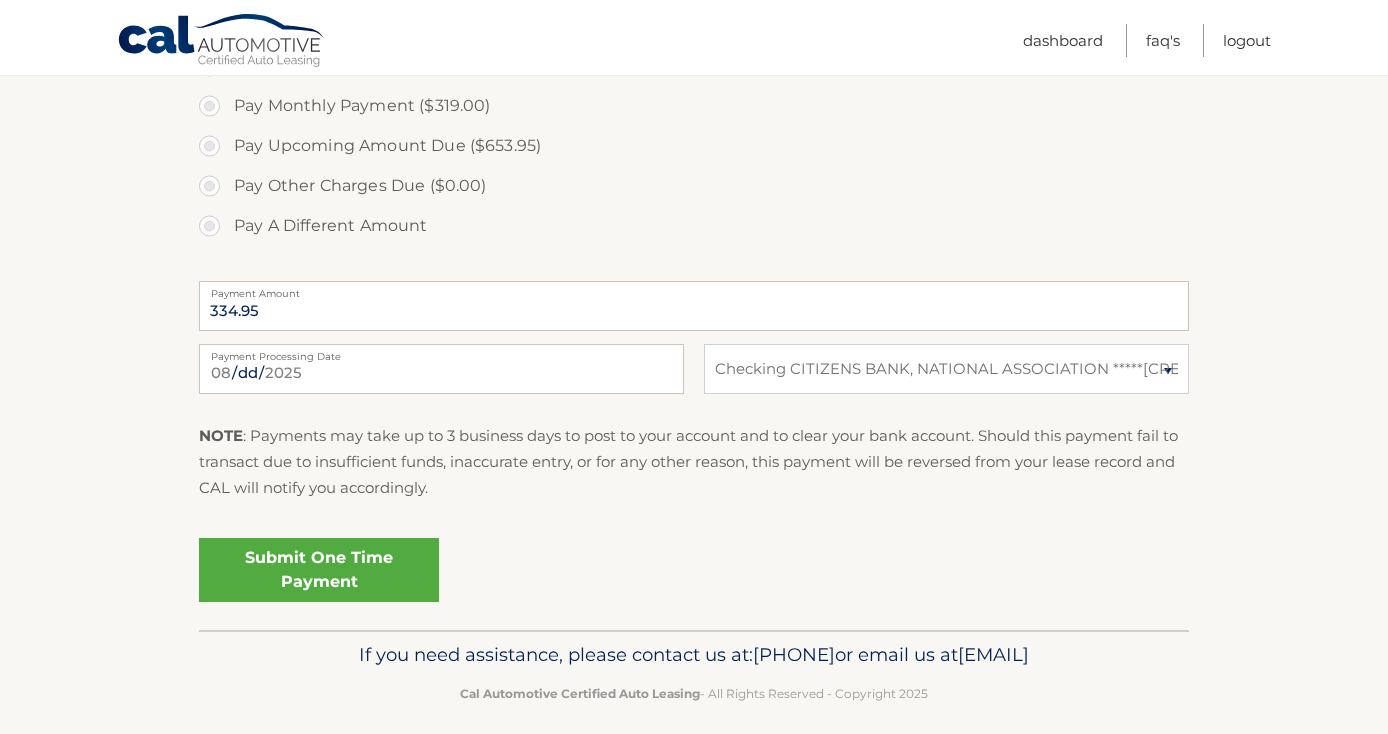 scroll, scrollTop: 789, scrollLeft: 0, axis: vertical 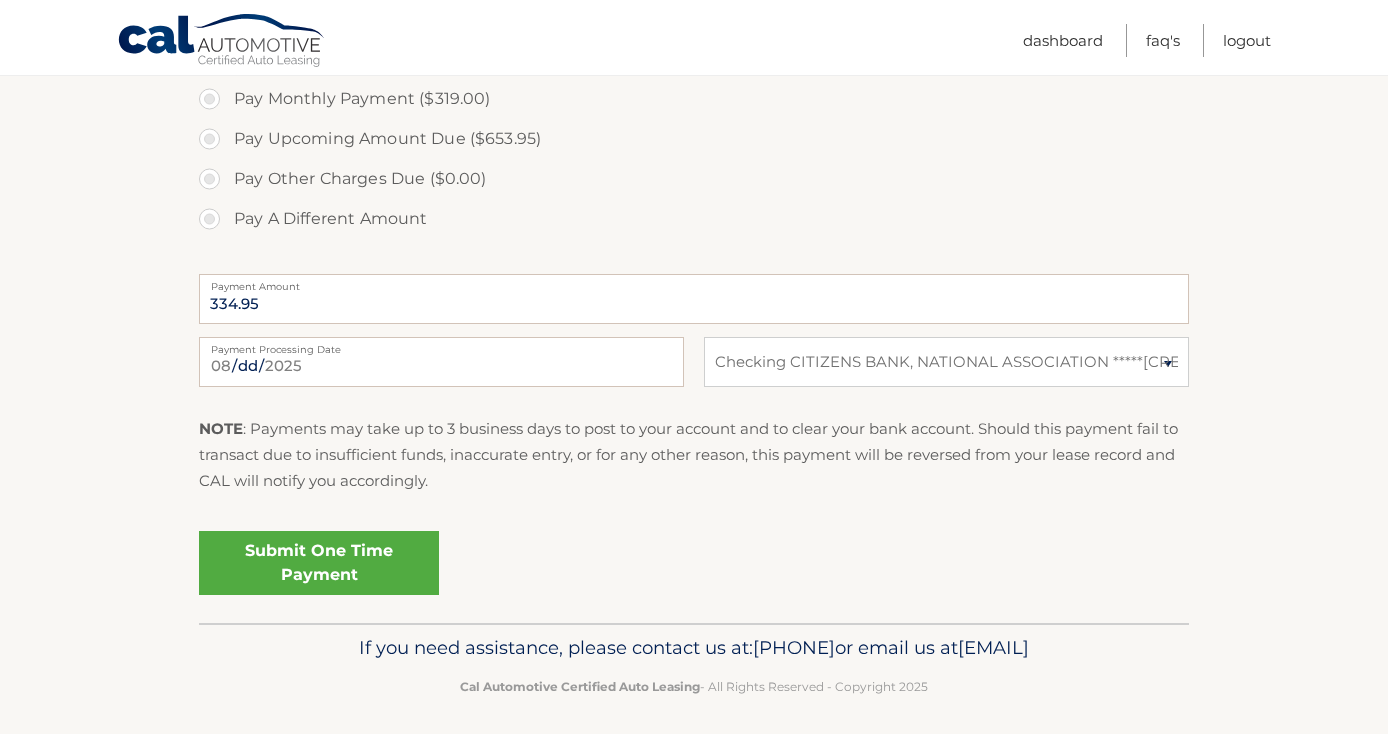 click on "Submit One Time Payment" at bounding box center (319, 563) 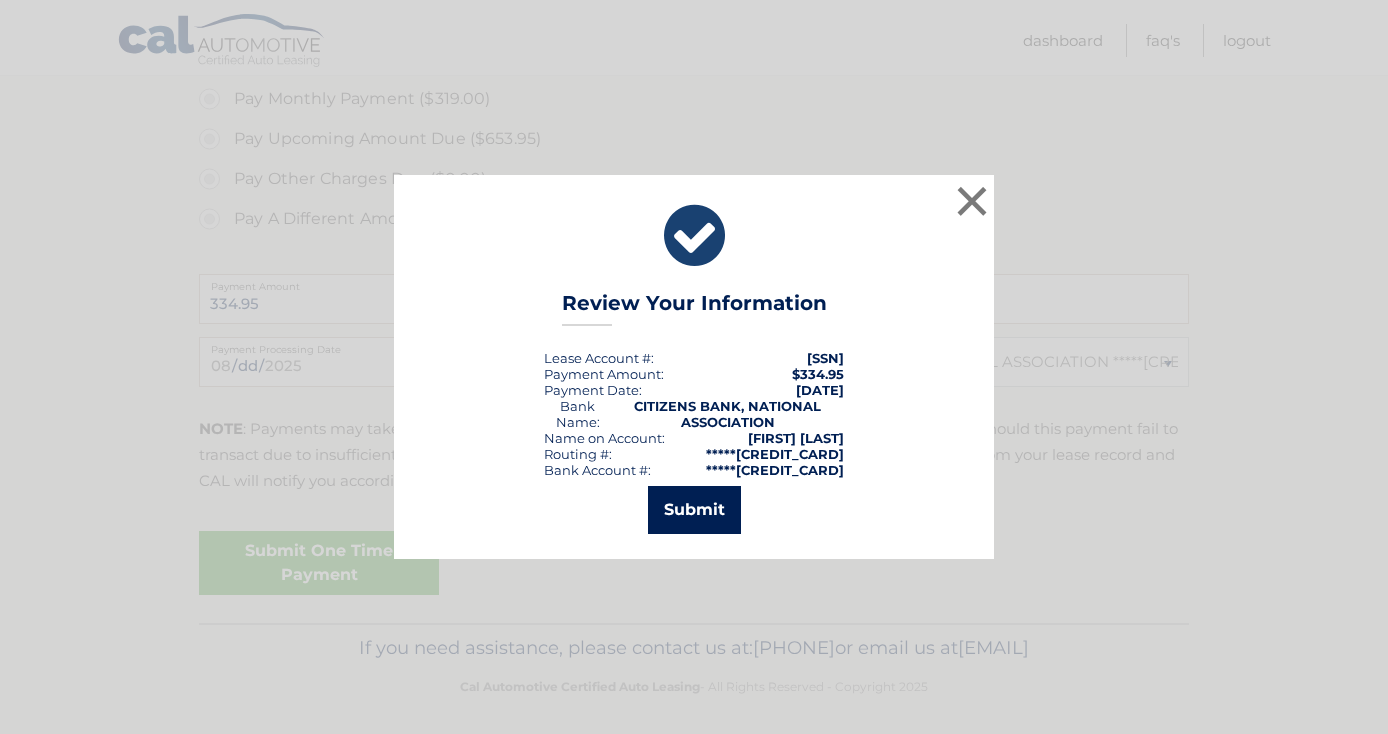 click on "Submit" at bounding box center (694, 510) 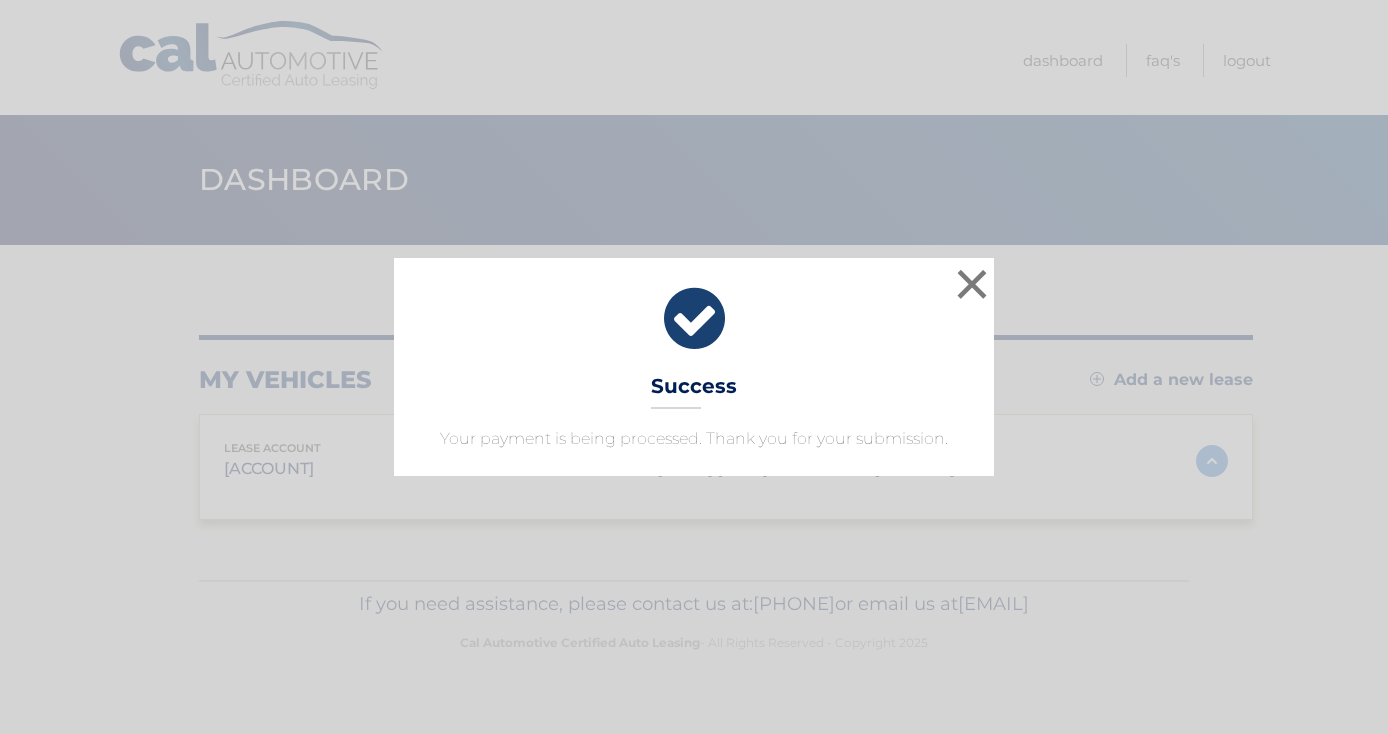 scroll, scrollTop: 0, scrollLeft: 0, axis: both 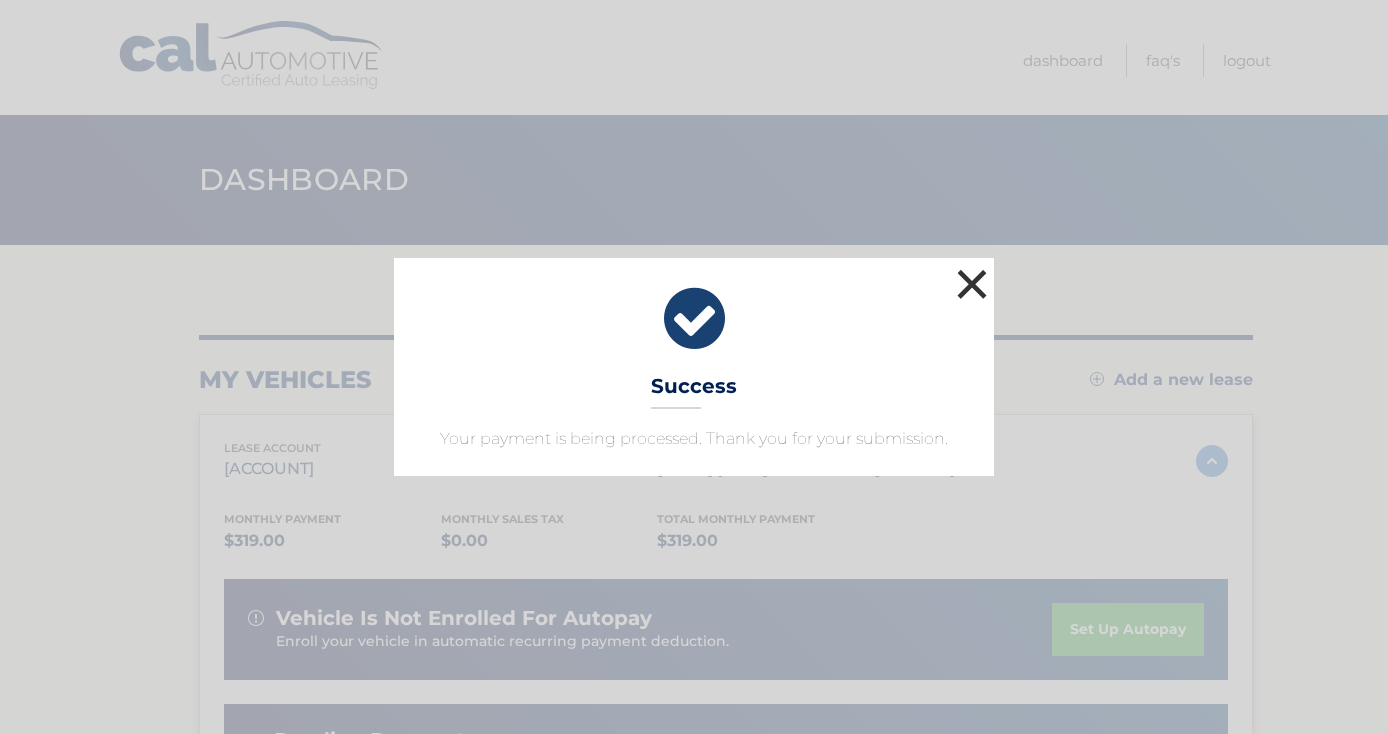 click on "×" at bounding box center (972, 284) 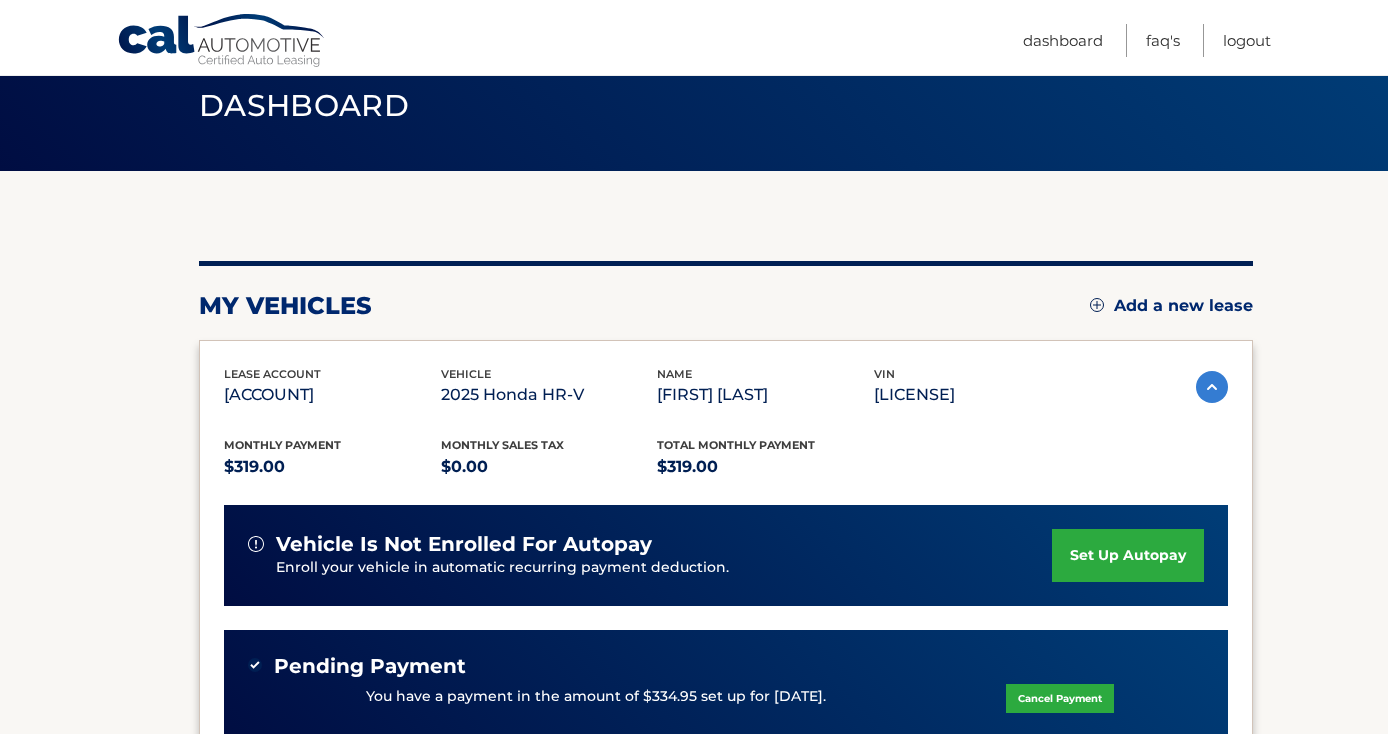 scroll, scrollTop: 341, scrollLeft: 0, axis: vertical 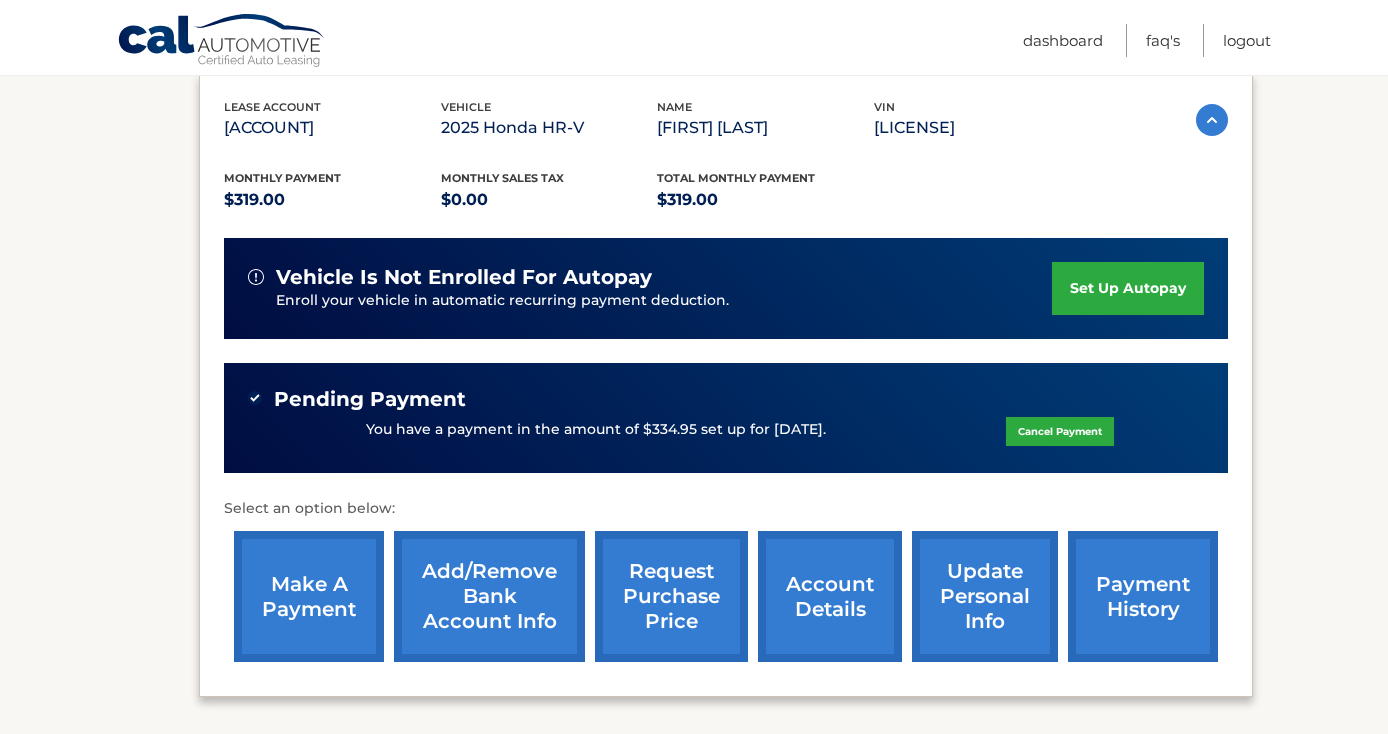 click on "set up autopay" at bounding box center (1128, 288) 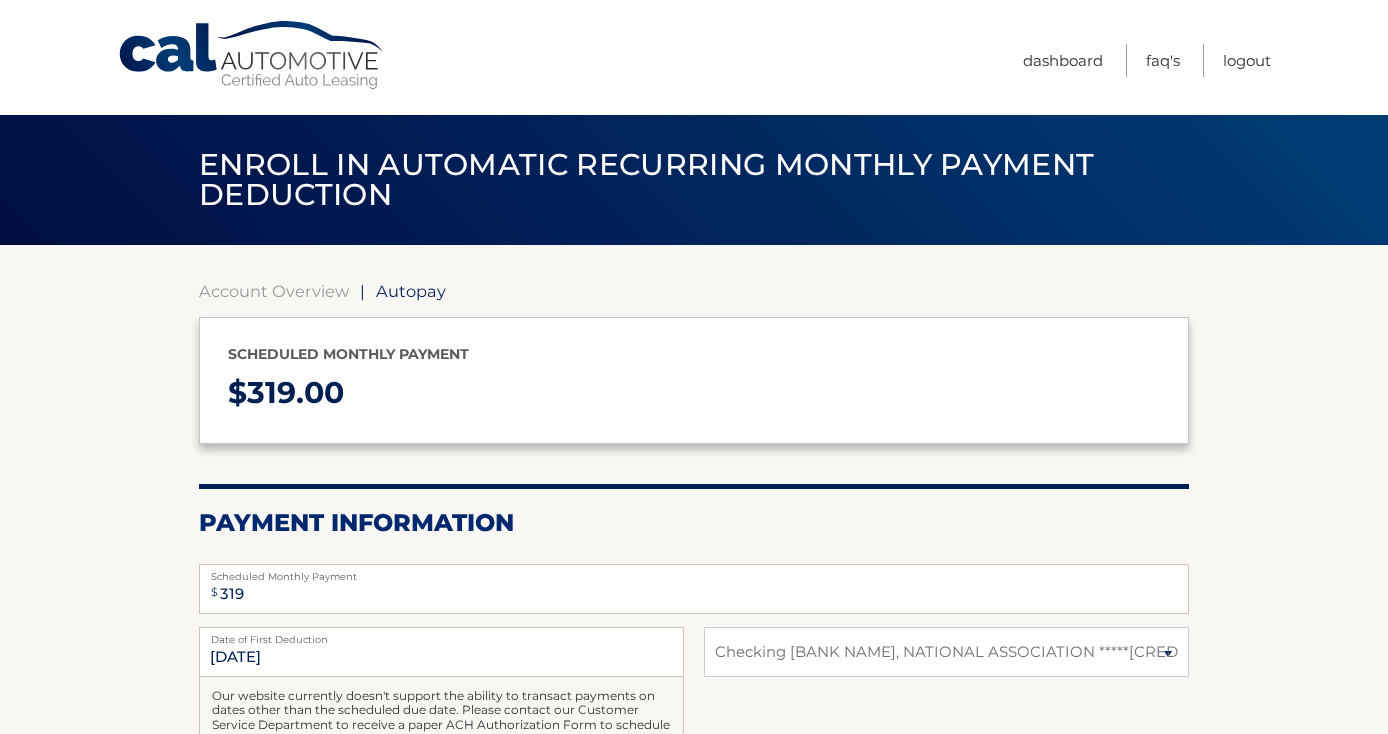 select on "M2ZlZDI4NDAtMDgwZS00OTk0LTkxYjYtMGMxYTY4ZDA3ZTk1" 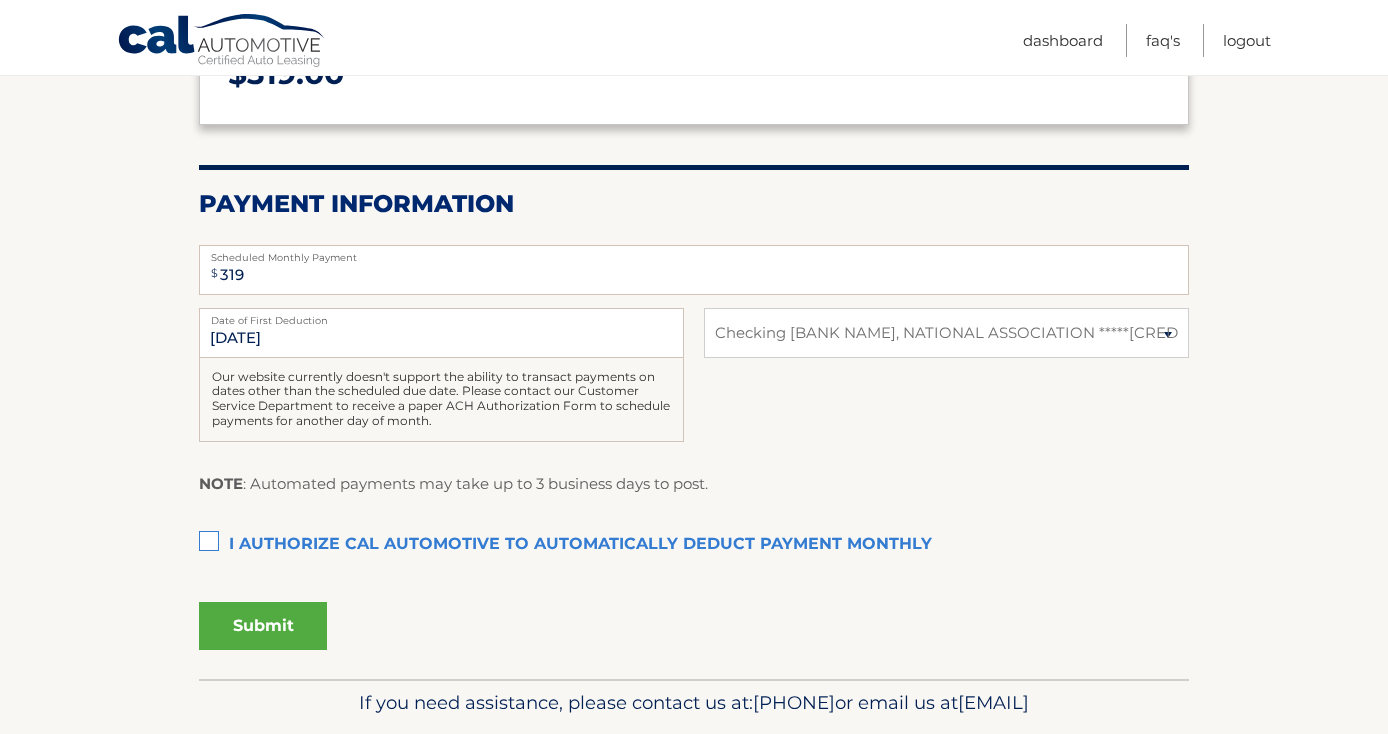 scroll, scrollTop: 341, scrollLeft: 0, axis: vertical 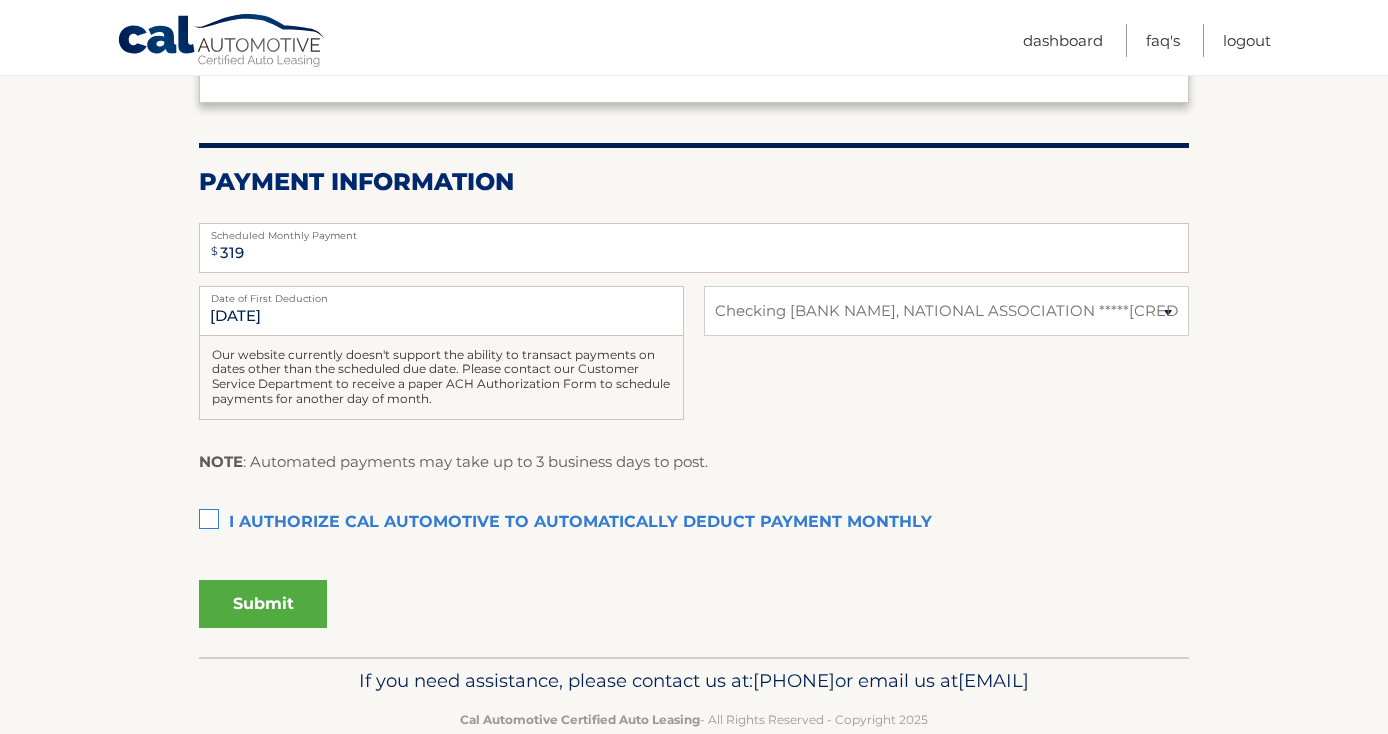 click on "I authorize cal automotive to automatically deduct payment monthly
This checkbox must be checked" at bounding box center [694, 523] 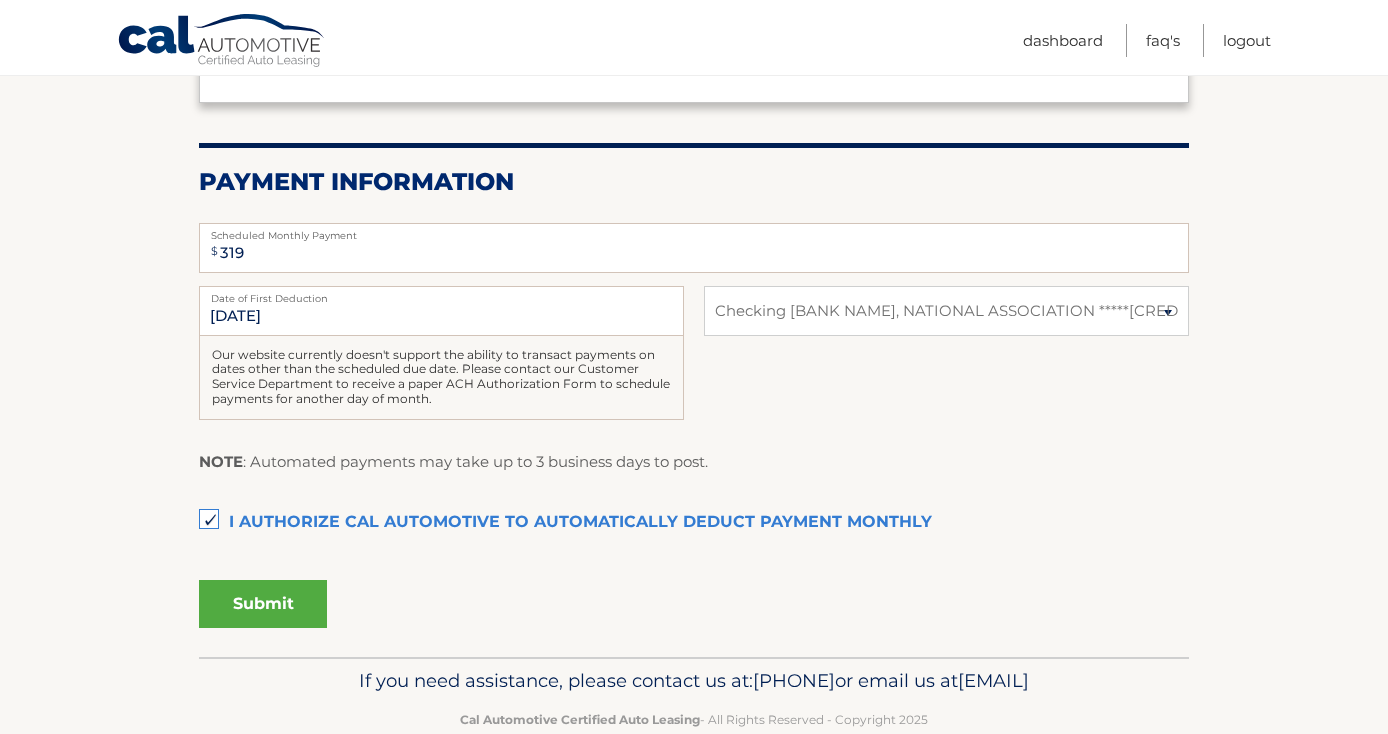 click on "Submit" at bounding box center (263, 604) 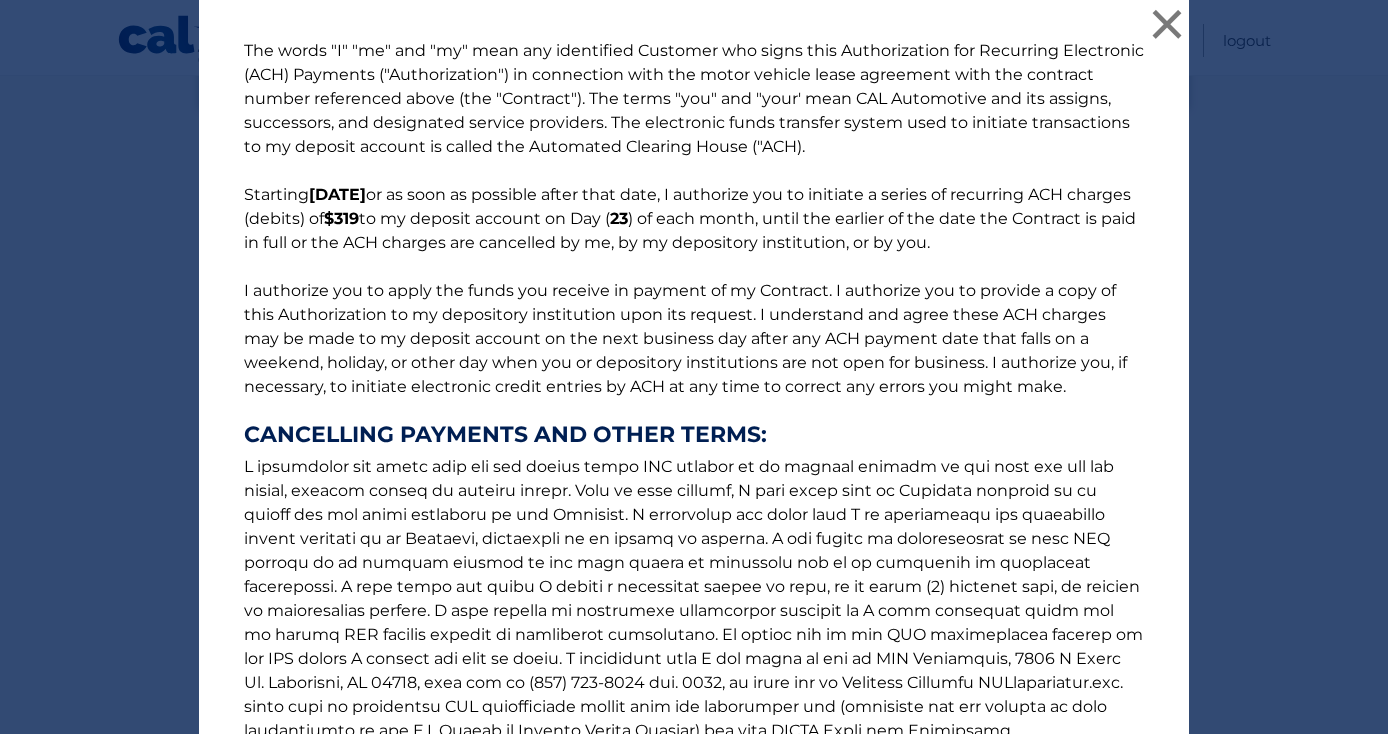 scroll, scrollTop: 0, scrollLeft: 0, axis: both 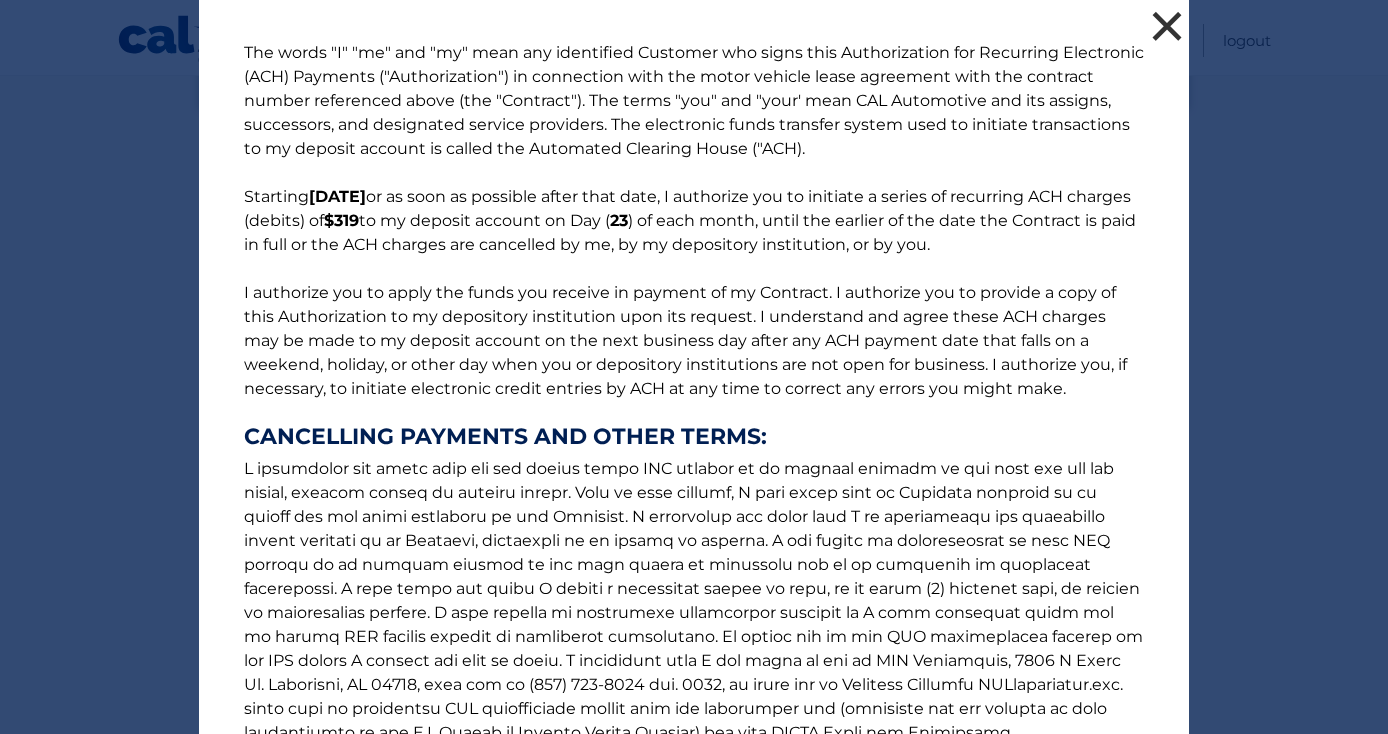 click on "×" at bounding box center (1167, 26) 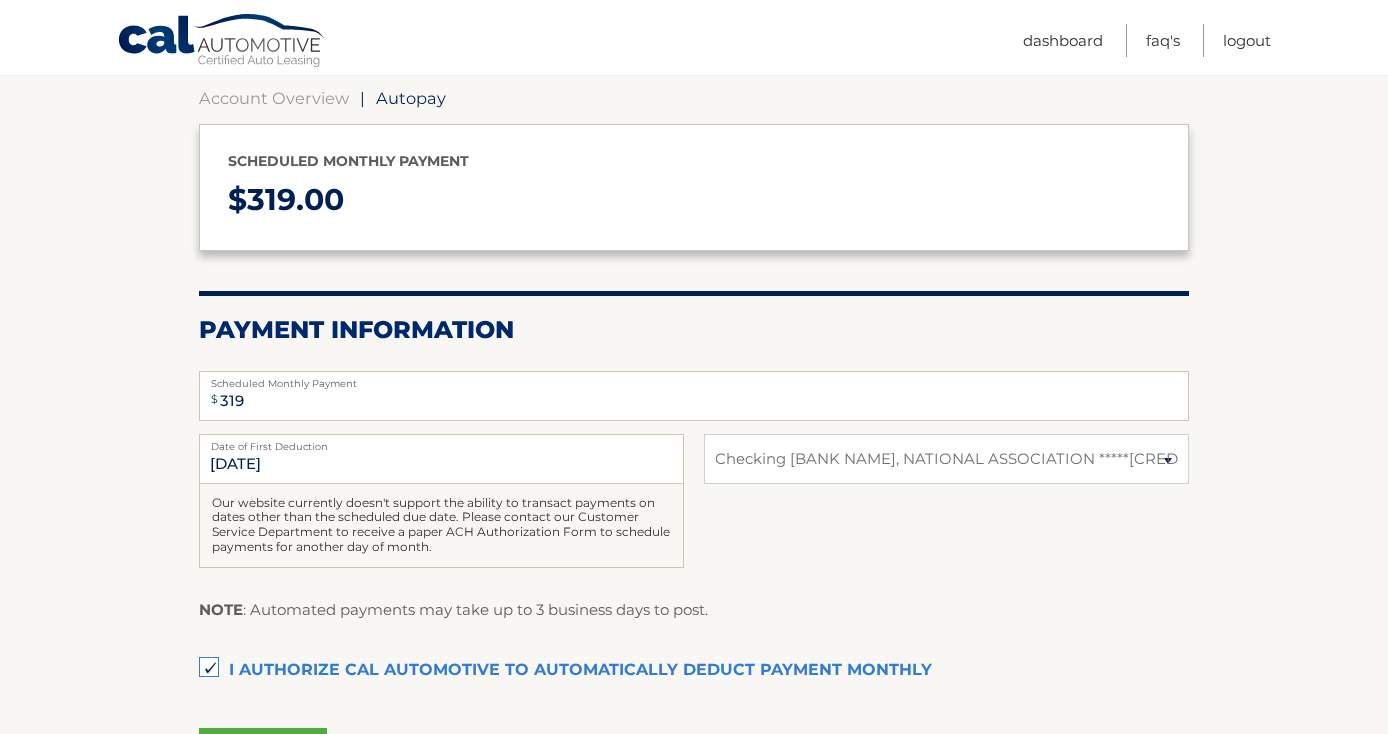 scroll, scrollTop: 0, scrollLeft: 0, axis: both 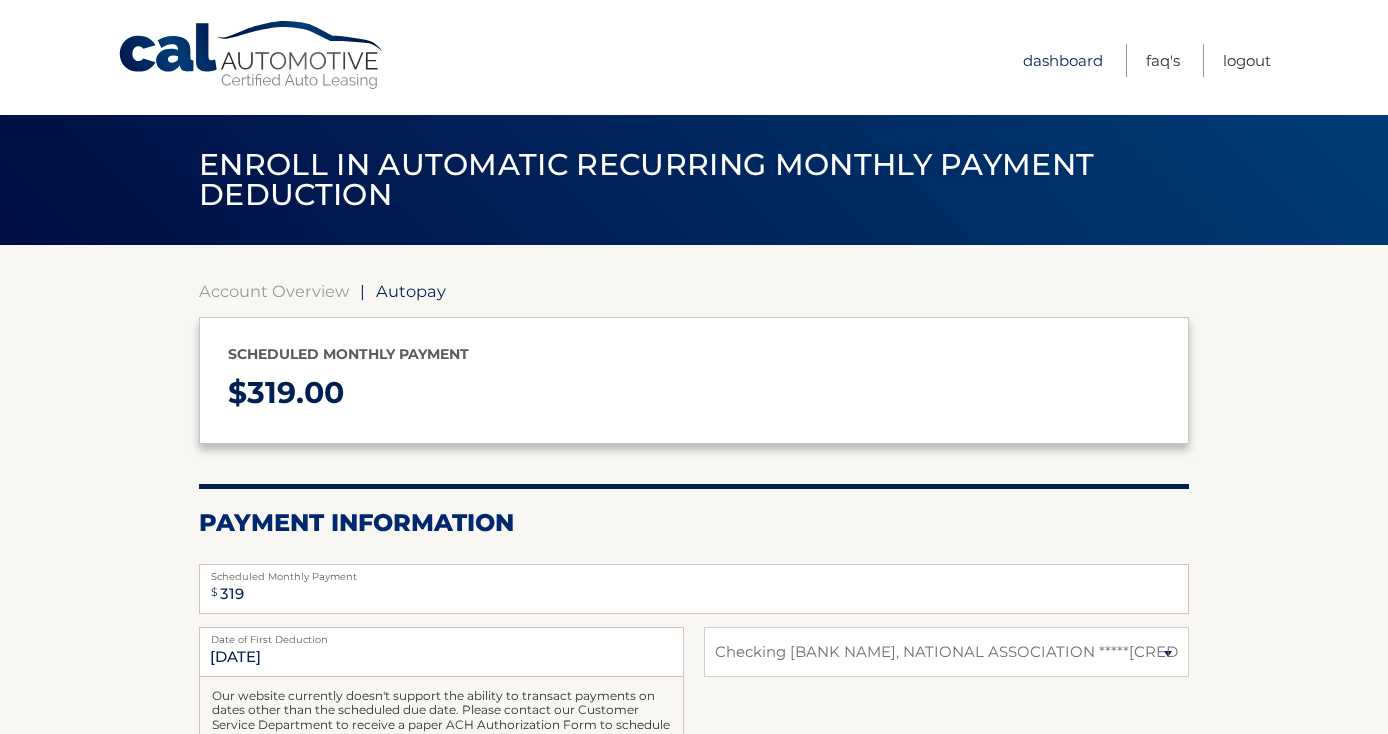 click on "Dashboard" at bounding box center [1063, 60] 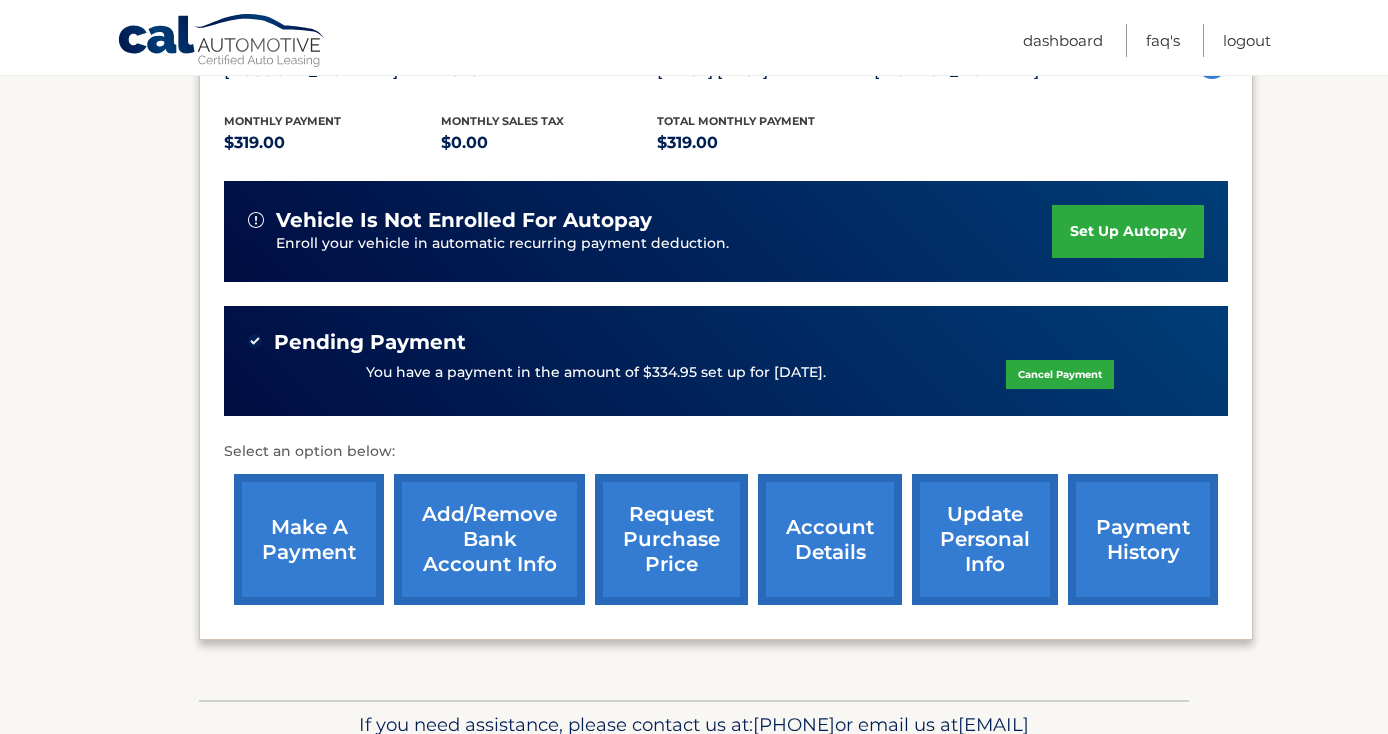 scroll, scrollTop: 408, scrollLeft: 0, axis: vertical 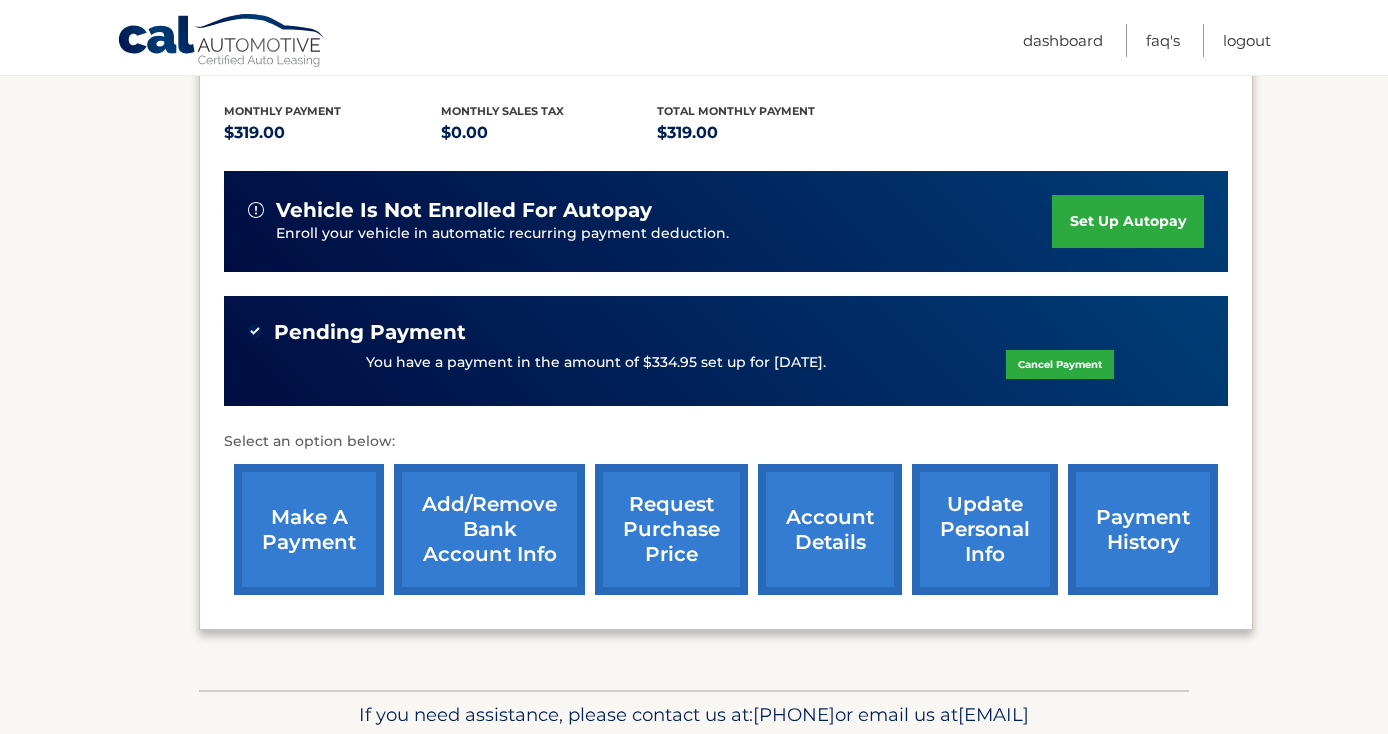click on "payment history" at bounding box center (1143, 529) 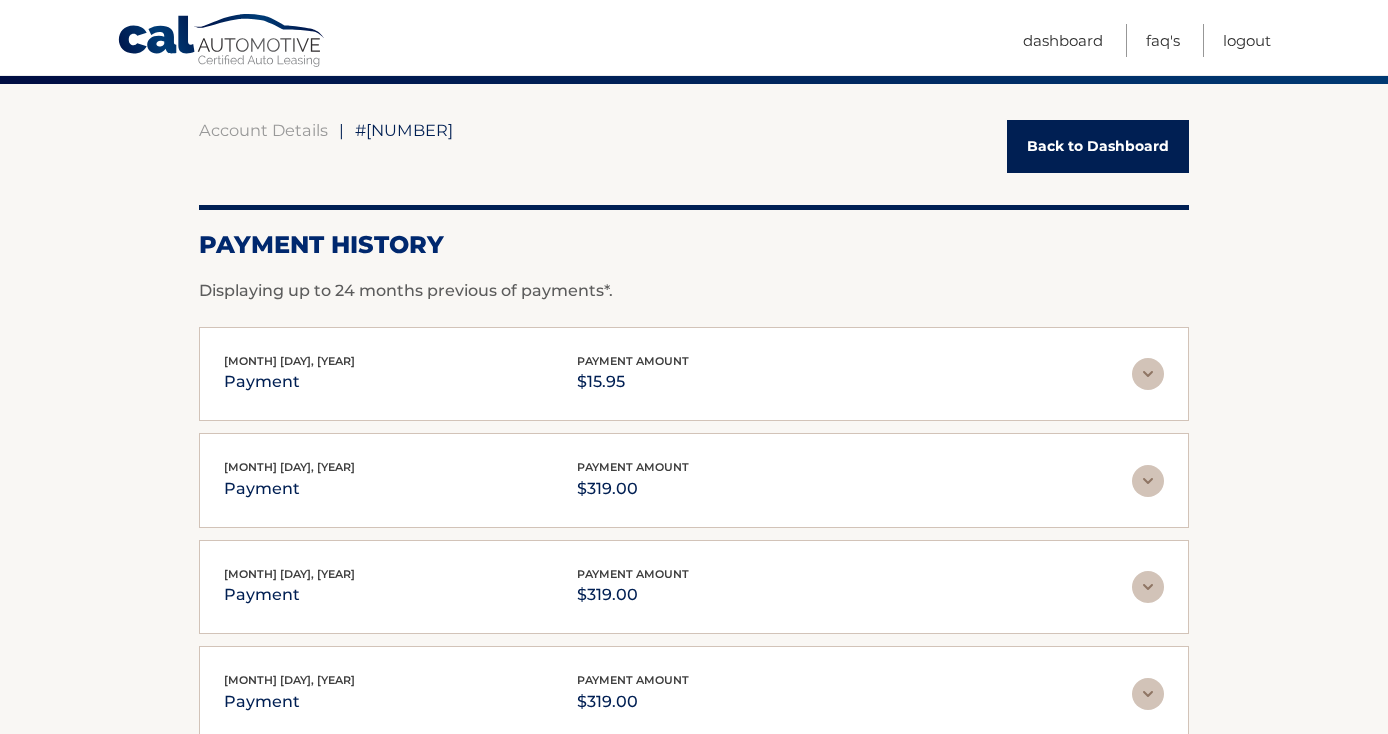 scroll, scrollTop: 0, scrollLeft: 0, axis: both 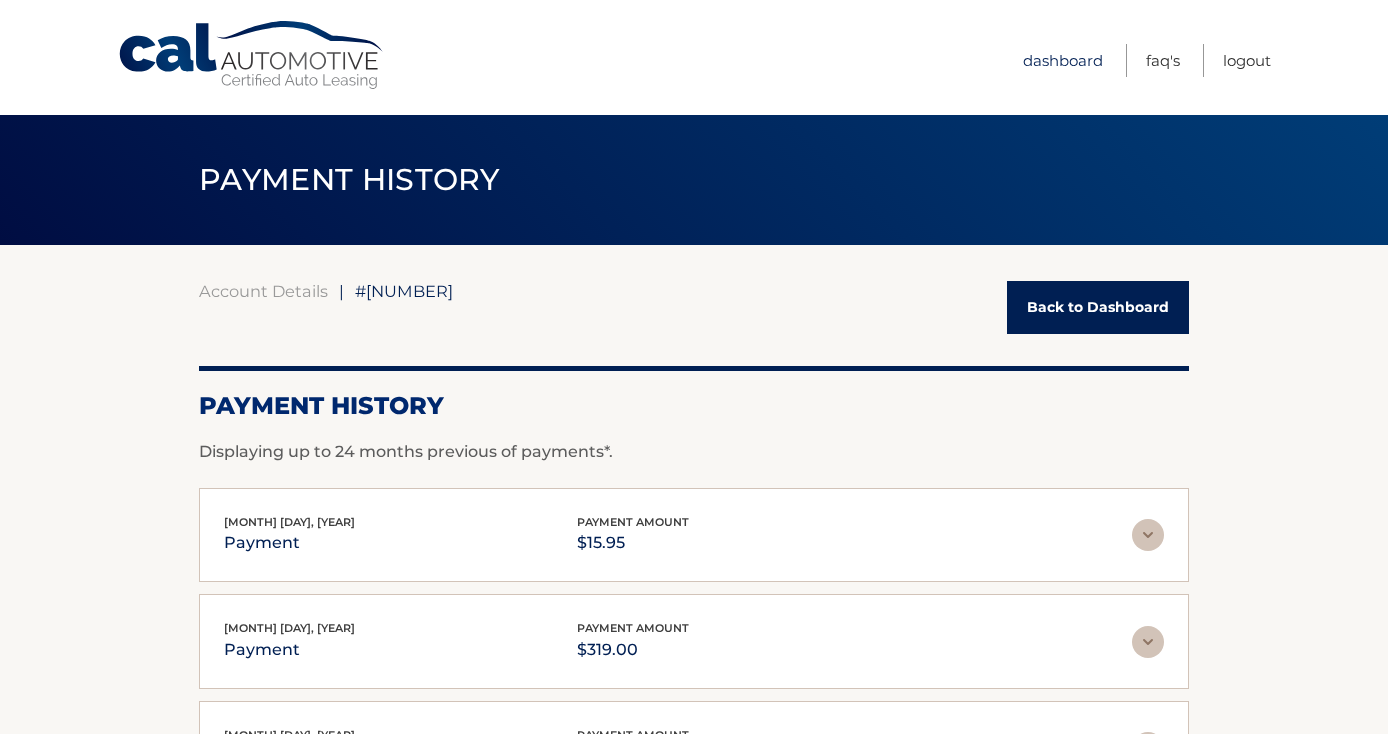 click on "Dashboard" at bounding box center [1063, 60] 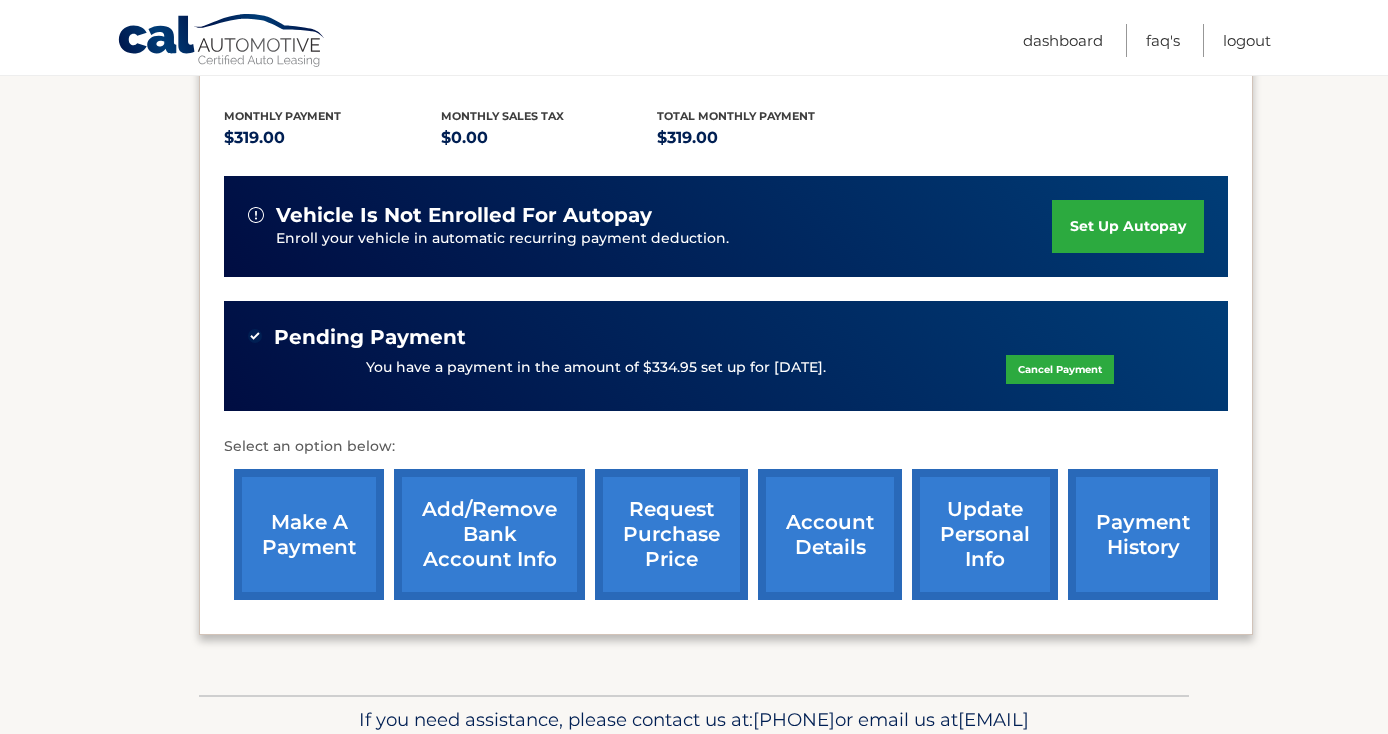 scroll, scrollTop: 515, scrollLeft: 0, axis: vertical 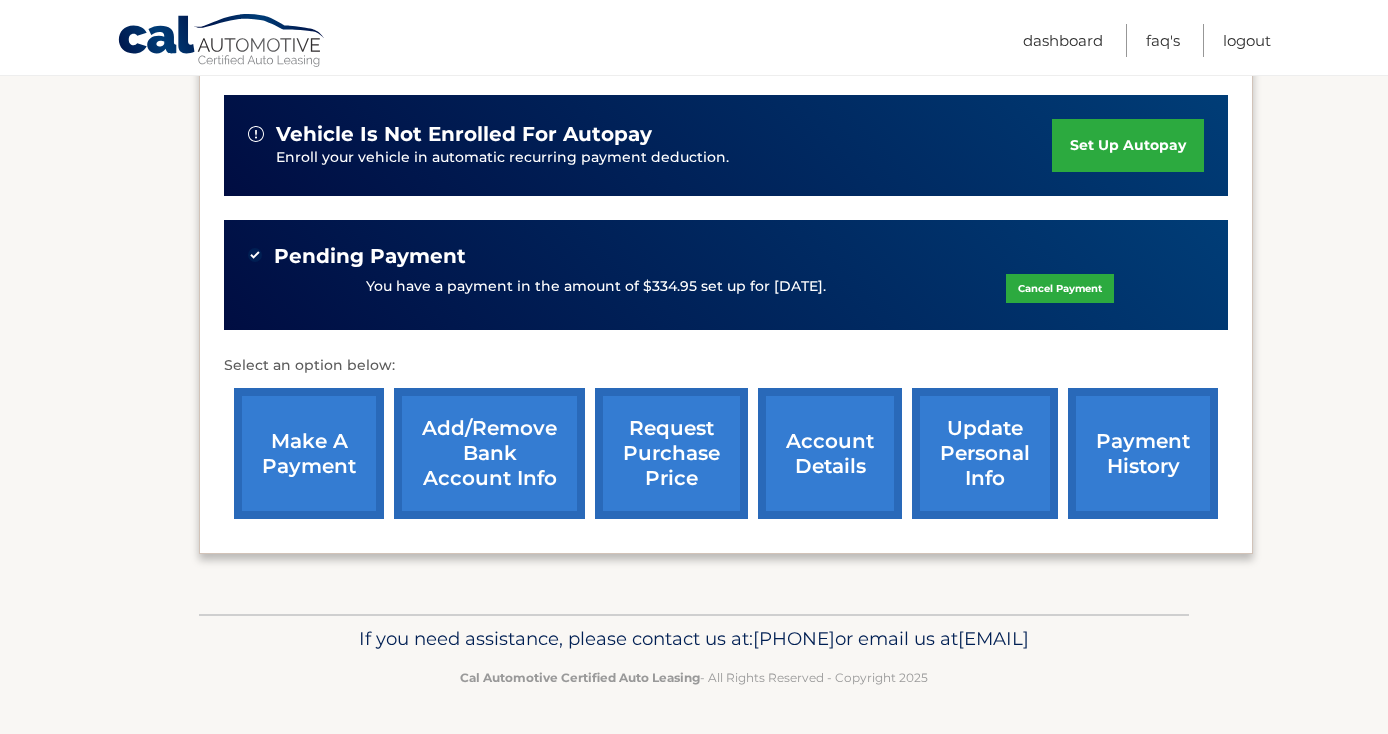 click on "You have a payment in the amount of $334.95 set up for 8/4/2025.
Cancel Payment" at bounding box center (726, 287) 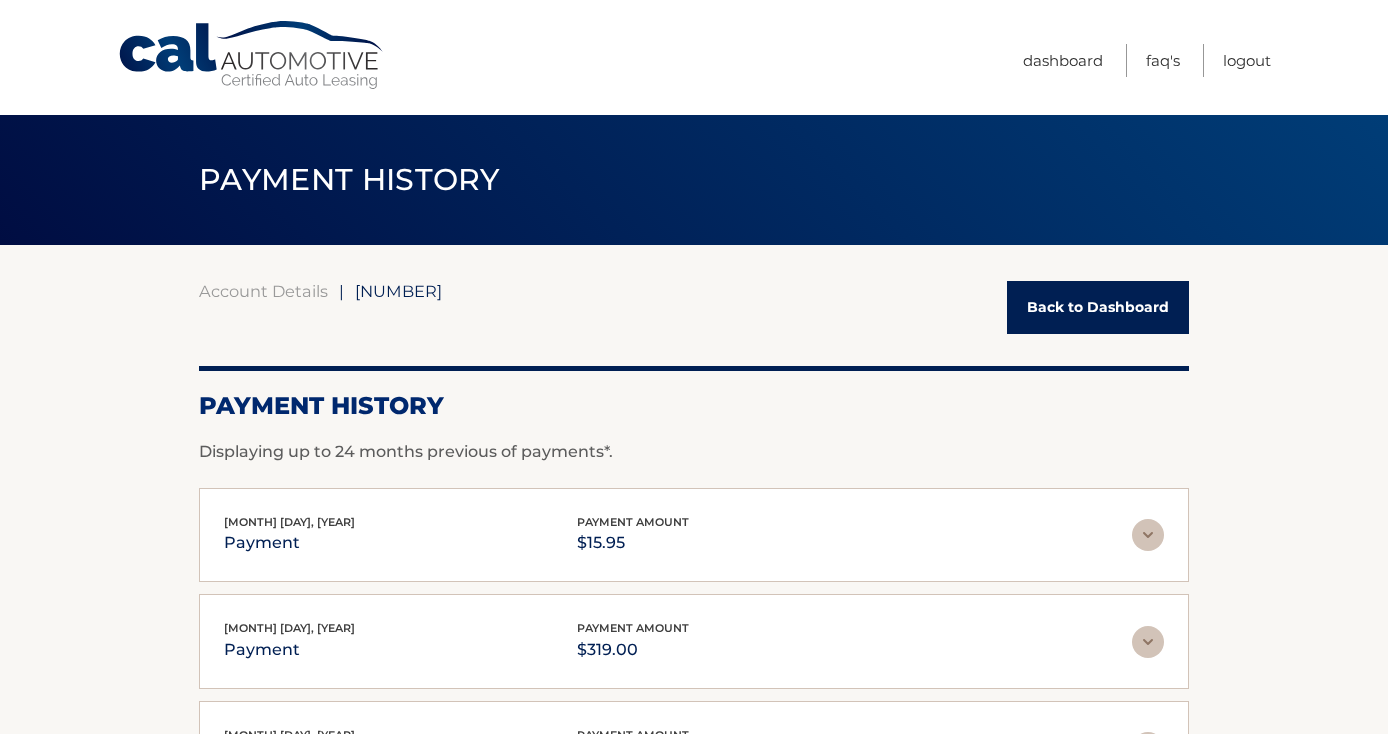 scroll, scrollTop: 0, scrollLeft: 0, axis: both 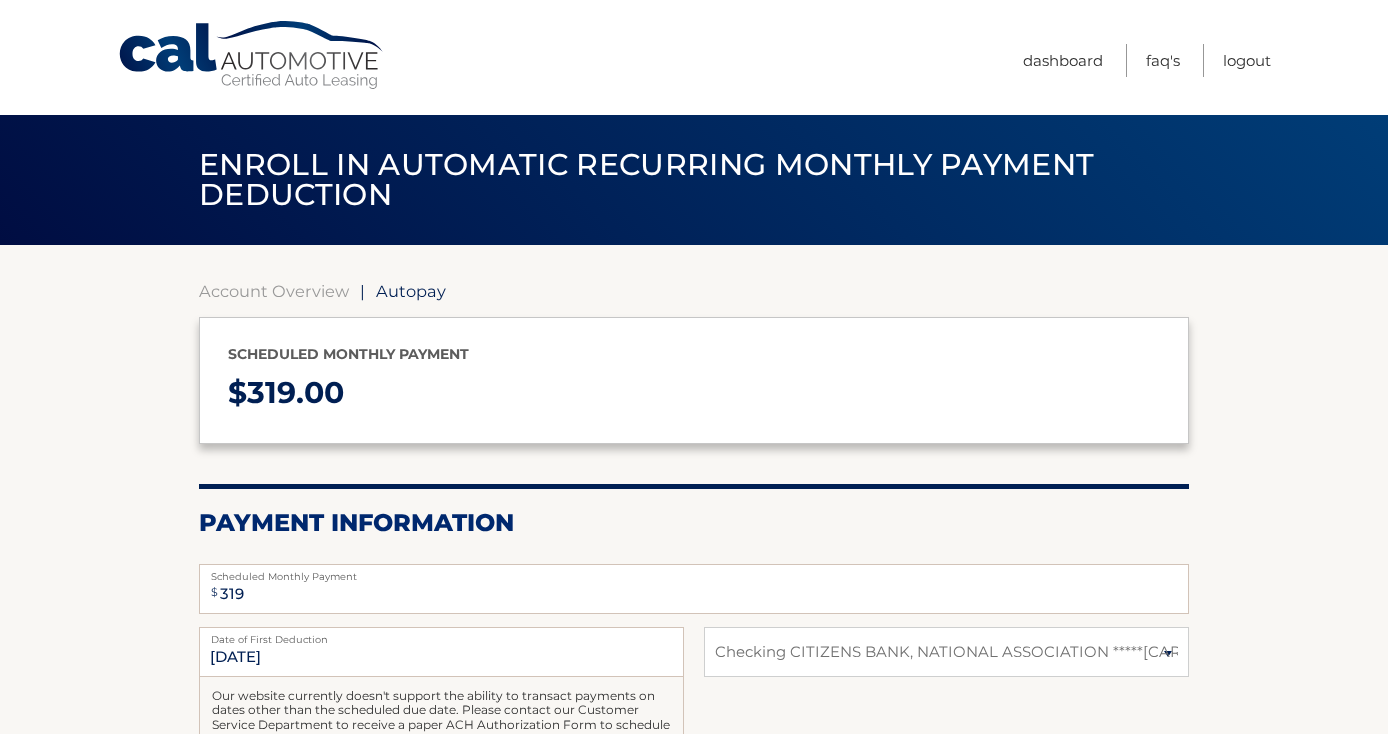 select on "M2ZlZDI4NDAtMDgwZS00OTk0LTkxYjYtMGMxYTY4ZDA3ZTk1" 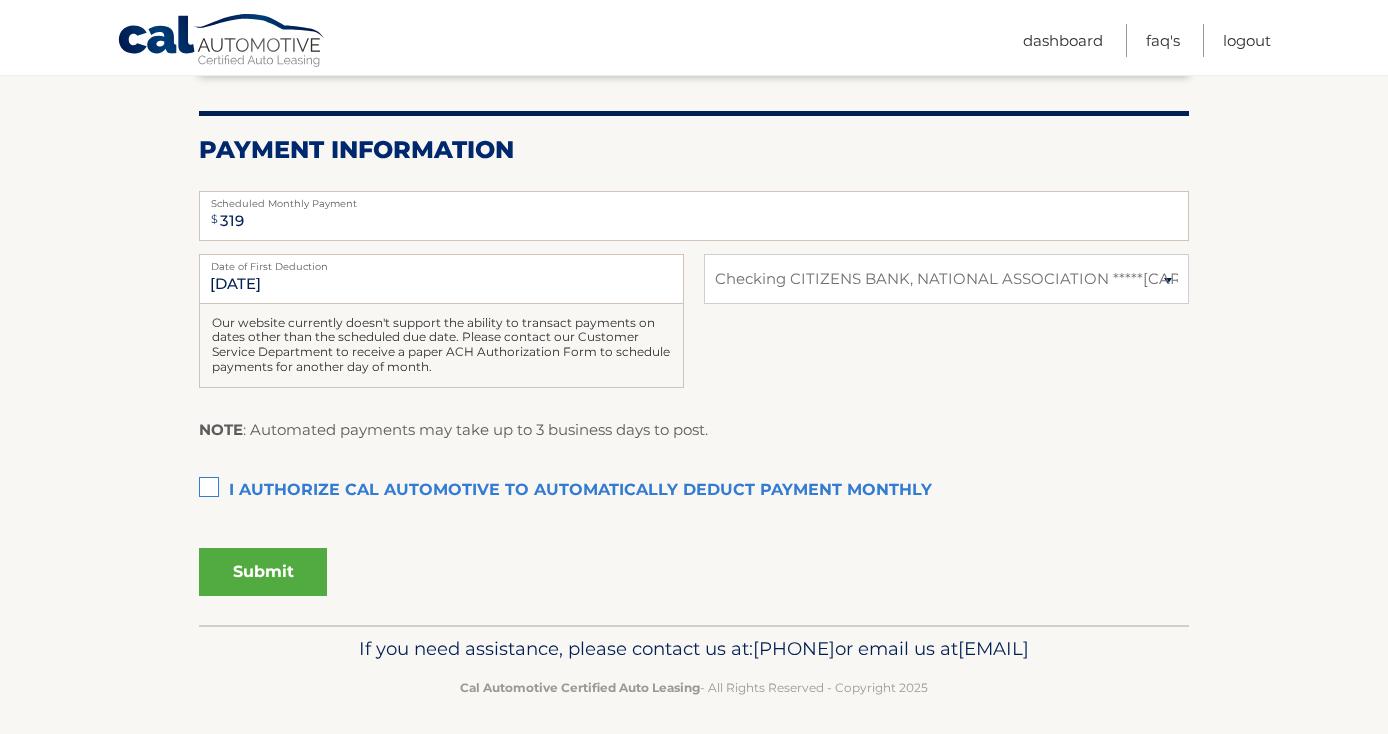 scroll, scrollTop: 415, scrollLeft: 0, axis: vertical 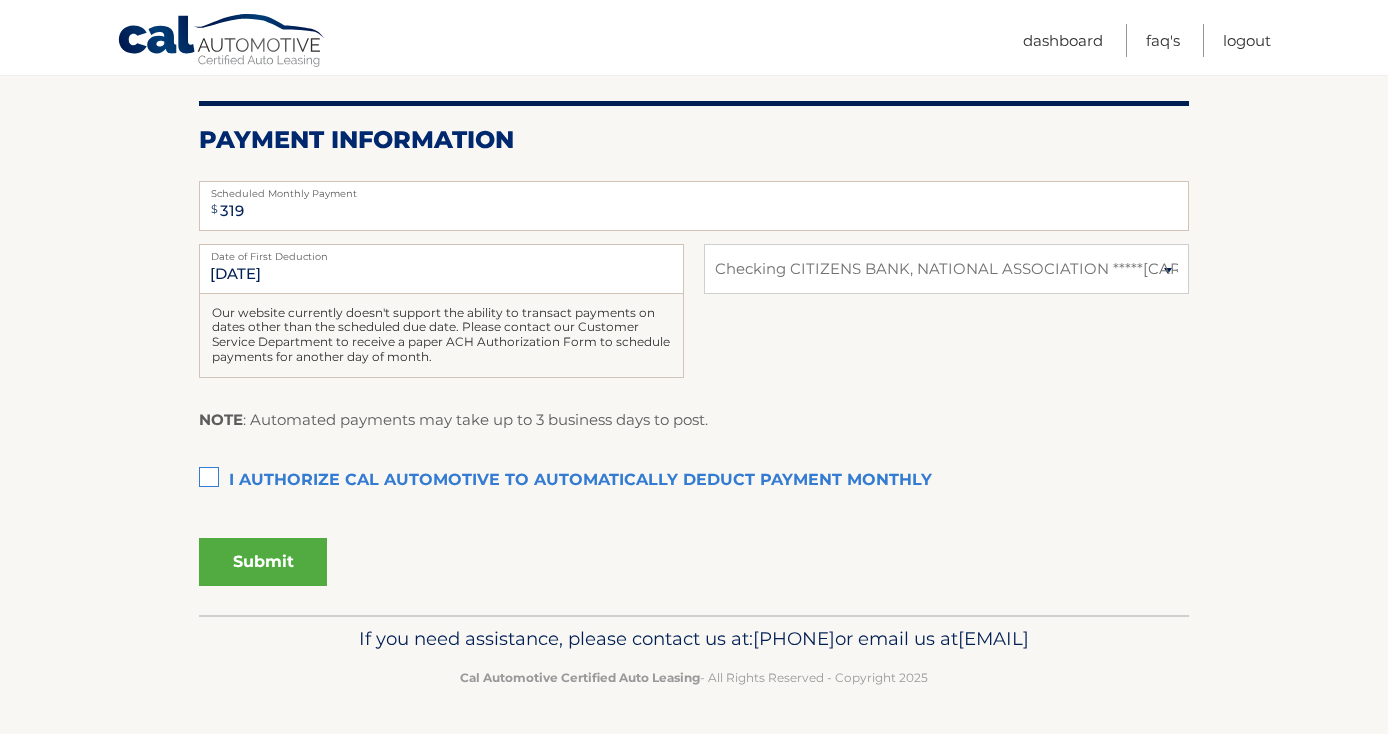 click on "I authorize cal automotive to automatically deduct payment monthly
This checkbox must be checked" at bounding box center (694, 481) 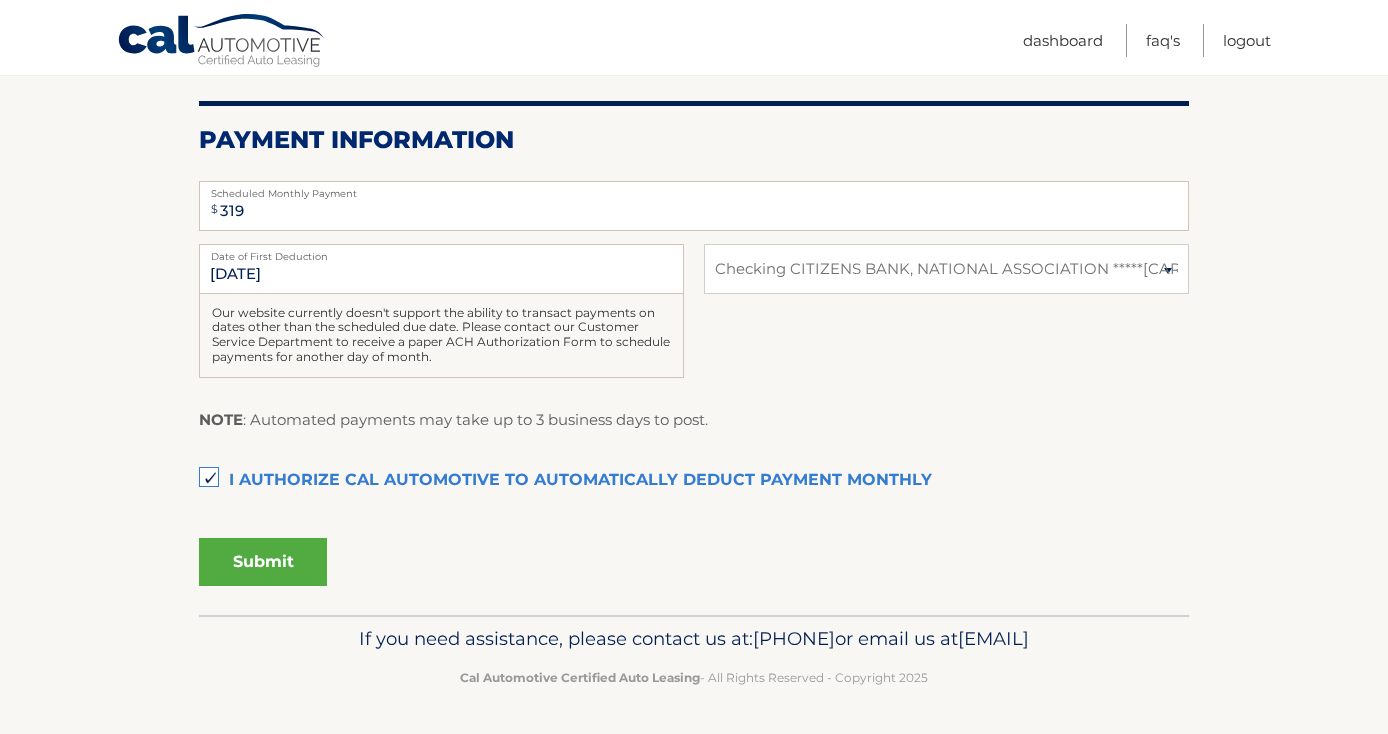 click on "Submit" at bounding box center (263, 562) 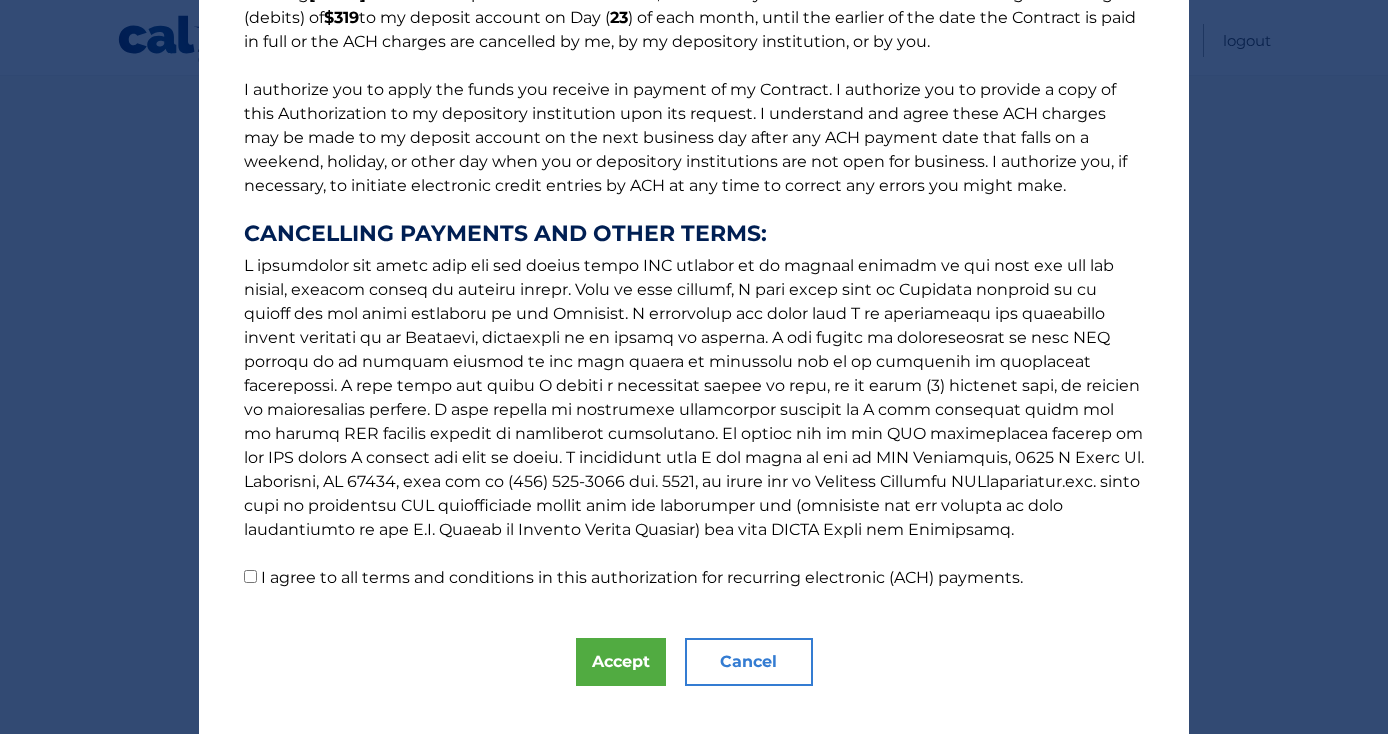 scroll, scrollTop: 234, scrollLeft: 0, axis: vertical 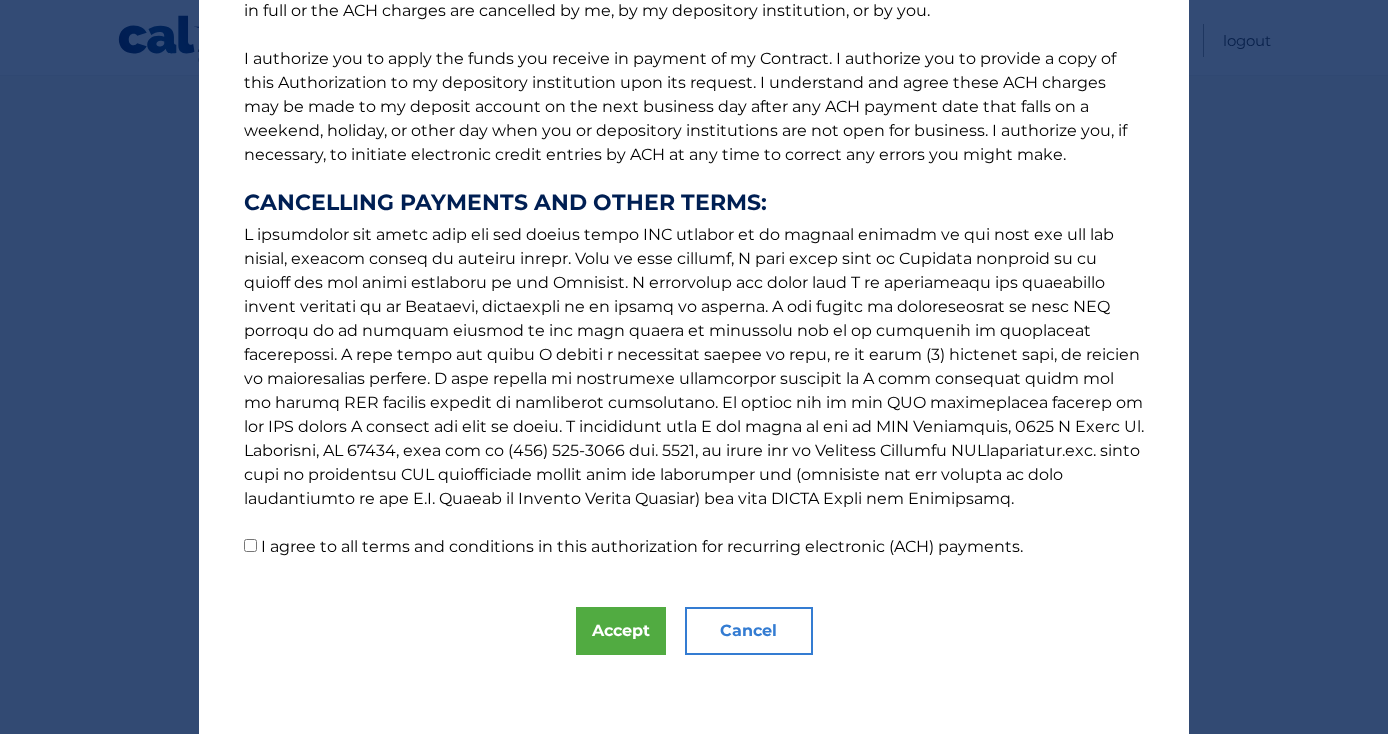 click on "I agree to all terms and conditions in this authorization for recurring electronic (ACH) payments." at bounding box center (250, 545) 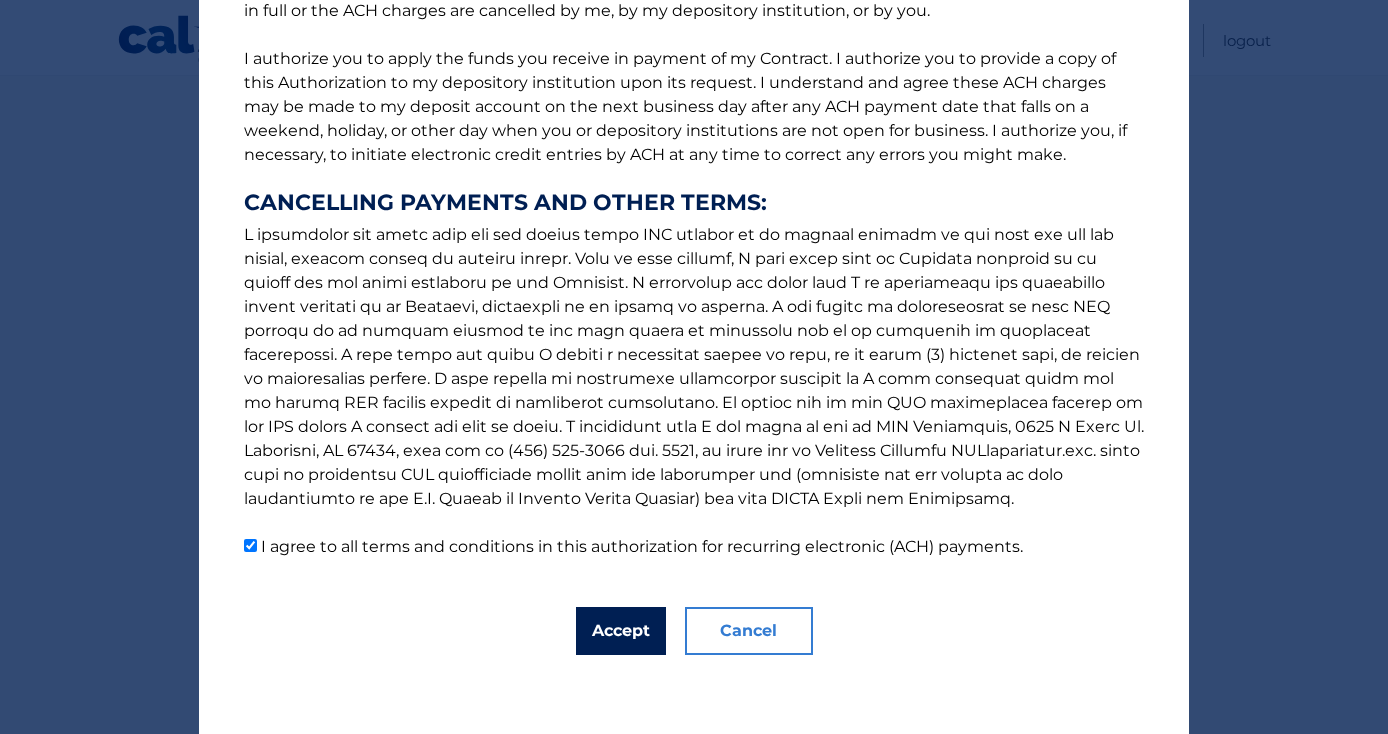 click on "Accept" at bounding box center (621, 631) 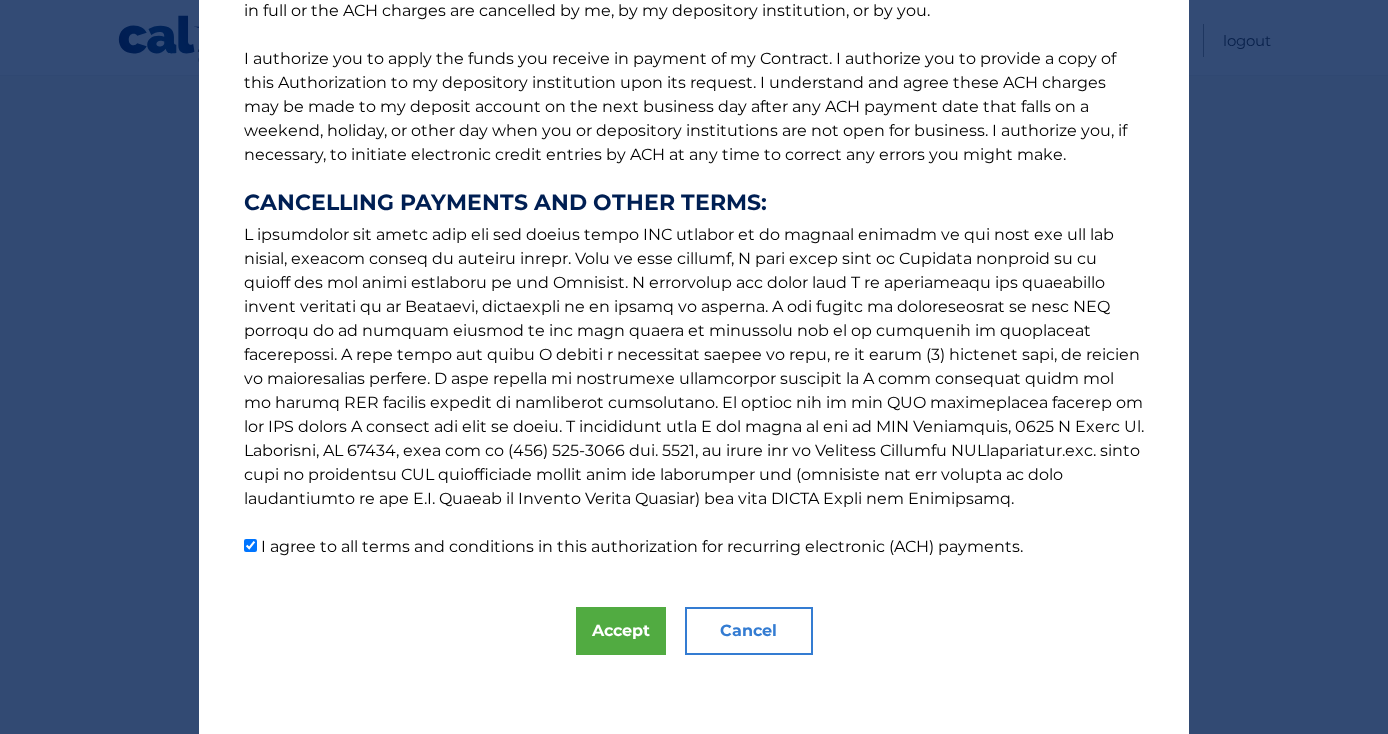 scroll, scrollTop: 359, scrollLeft: 0, axis: vertical 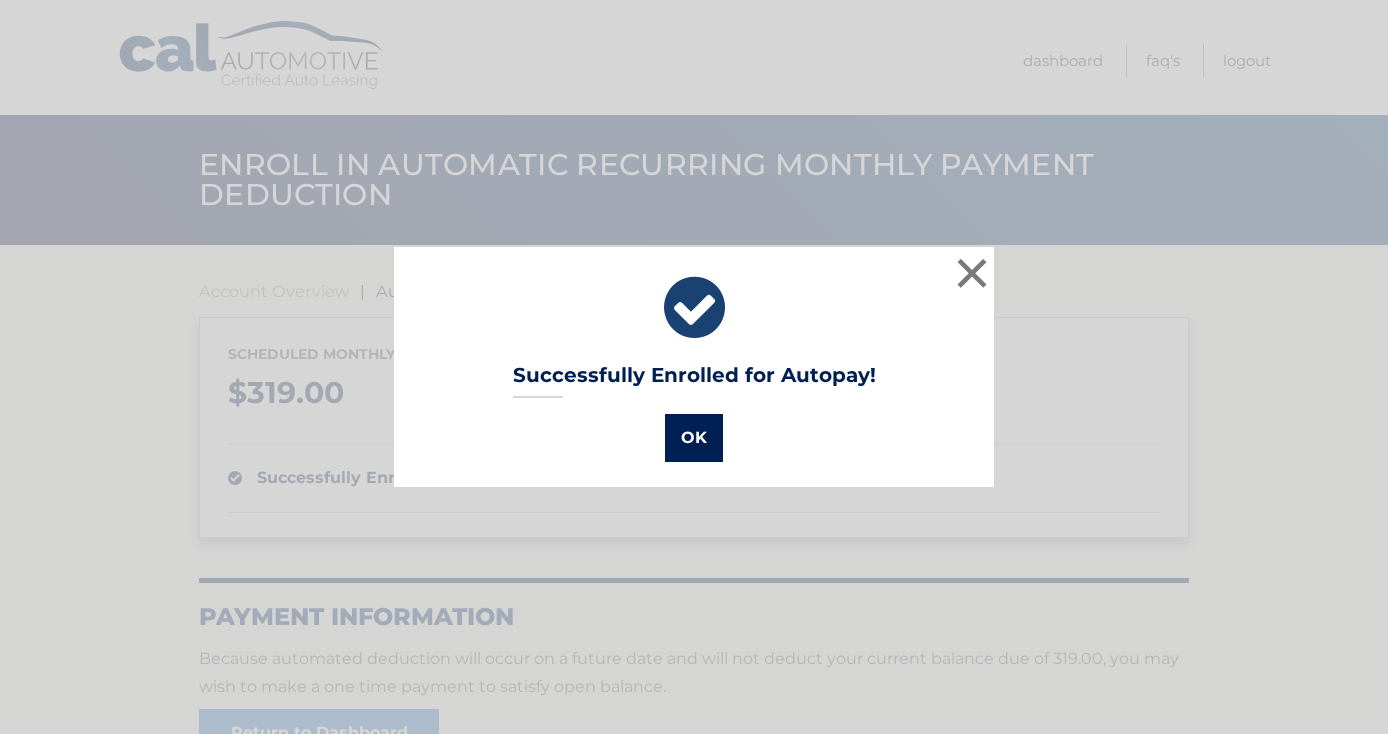 click on "OK" at bounding box center [694, 438] 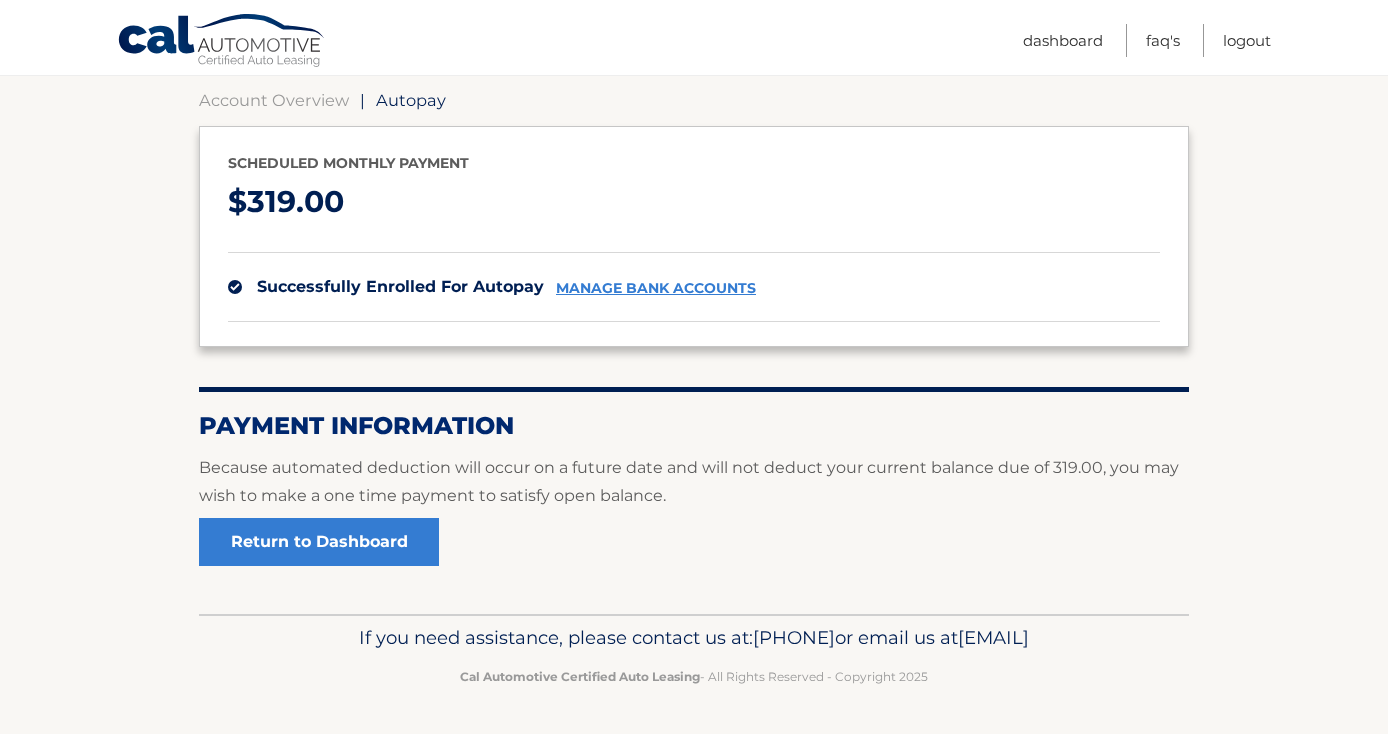 scroll, scrollTop: 0, scrollLeft: 0, axis: both 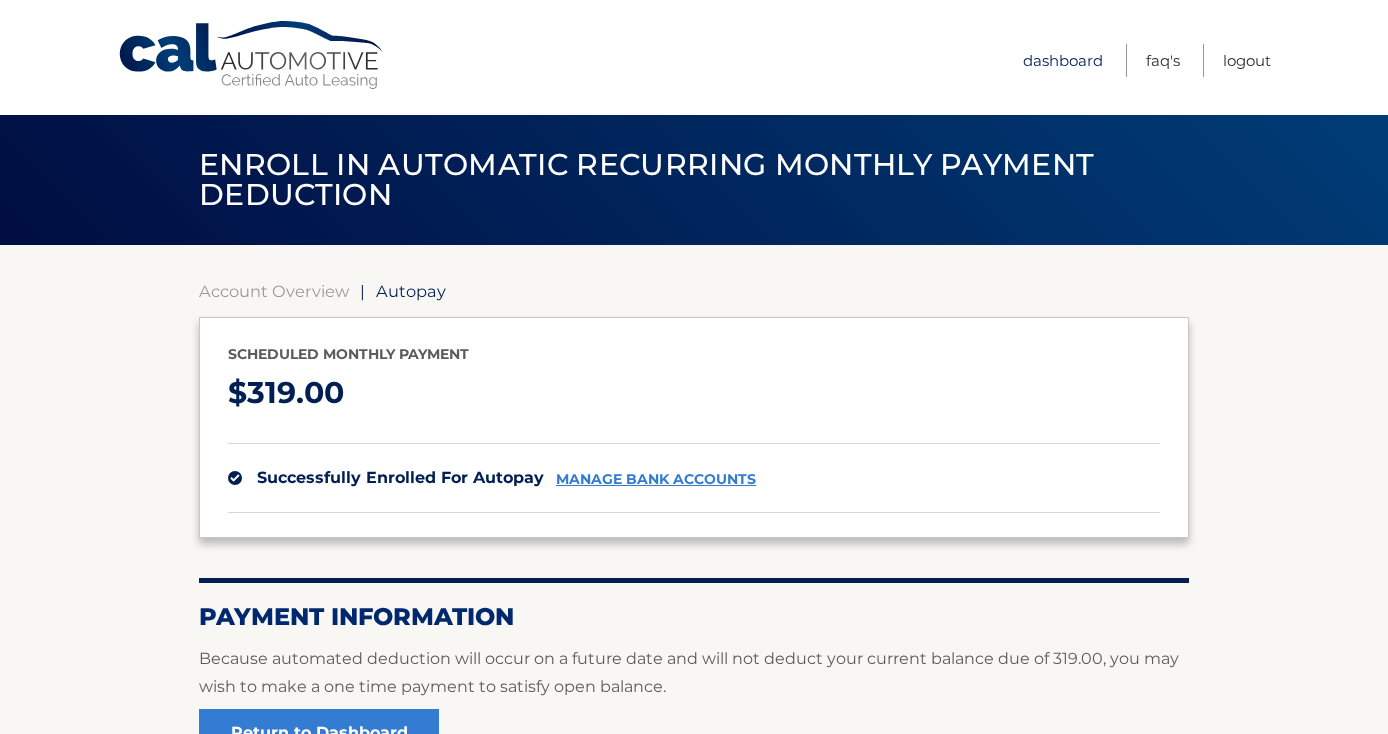 click on "Dashboard" at bounding box center (1063, 60) 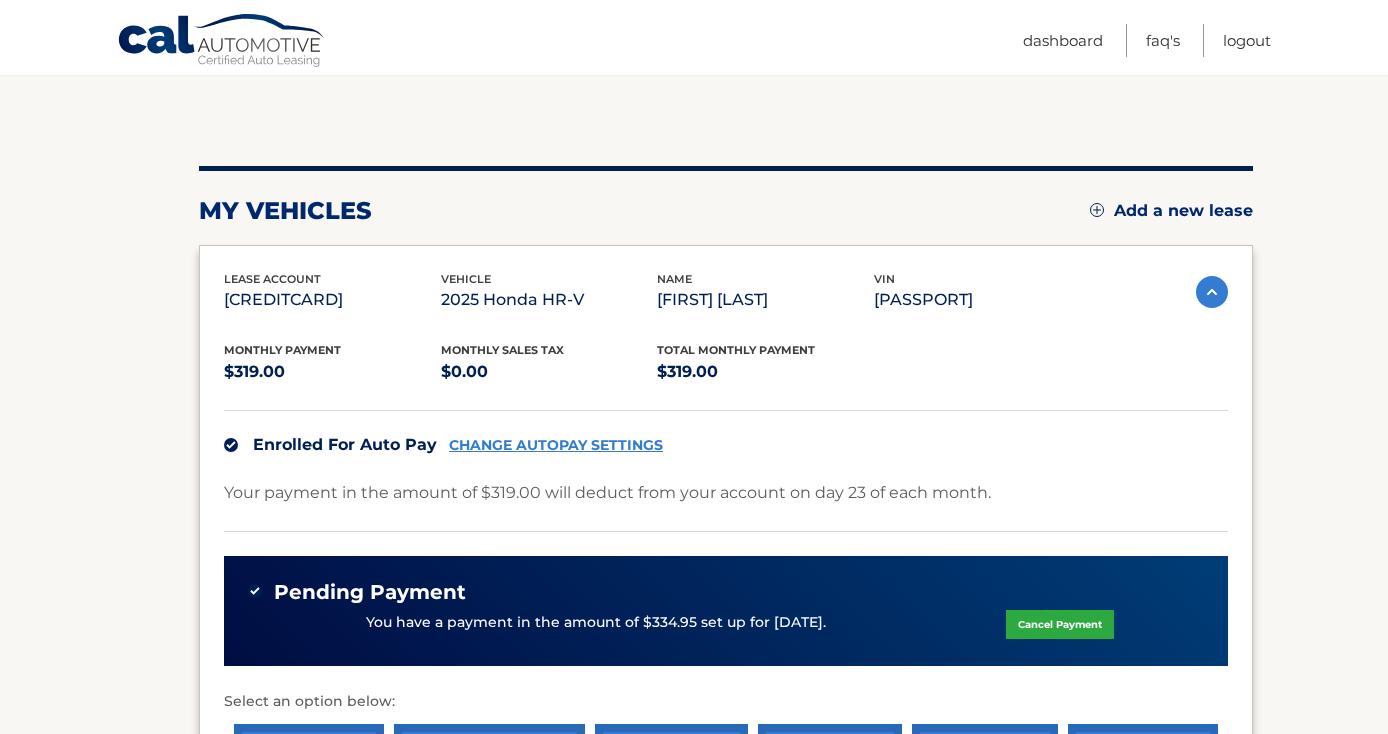 scroll, scrollTop: 178, scrollLeft: 0, axis: vertical 